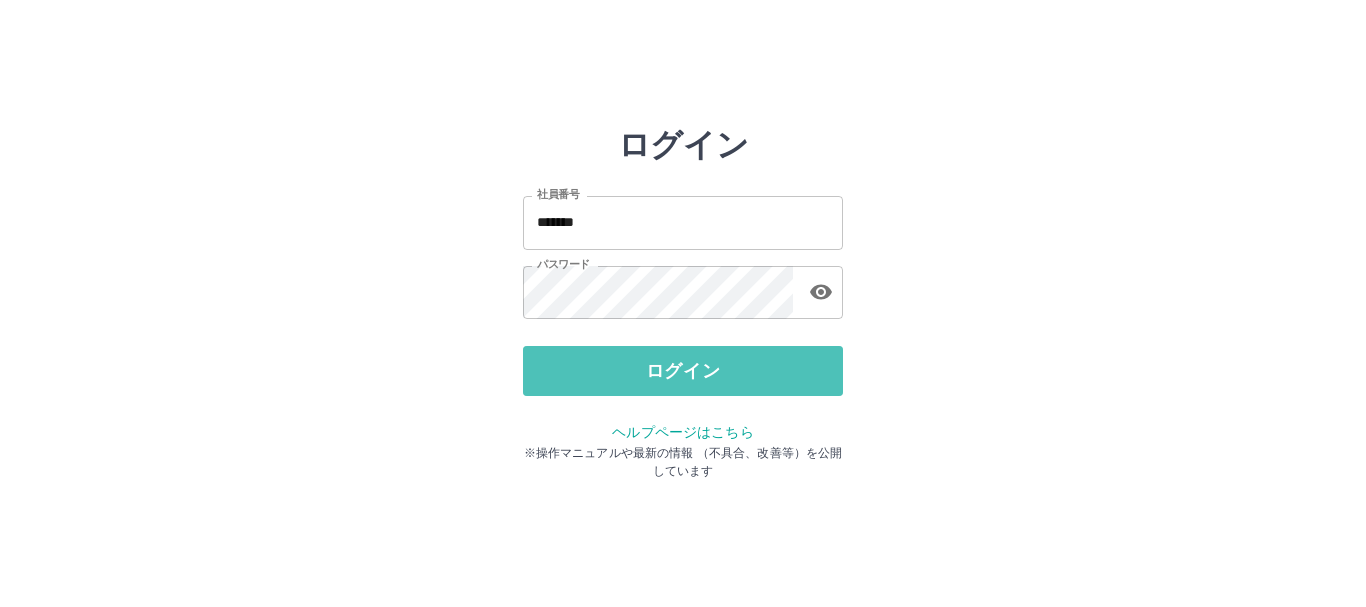 click on "ログイン" at bounding box center [683, 371] 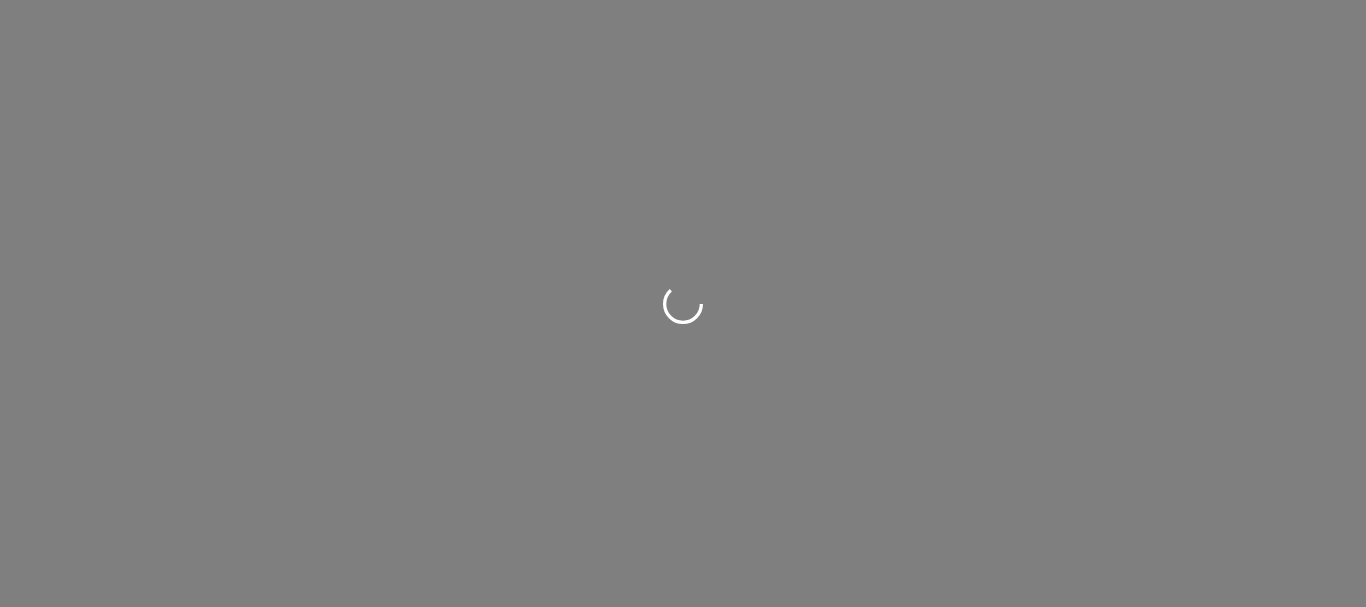 scroll, scrollTop: 0, scrollLeft: 0, axis: both 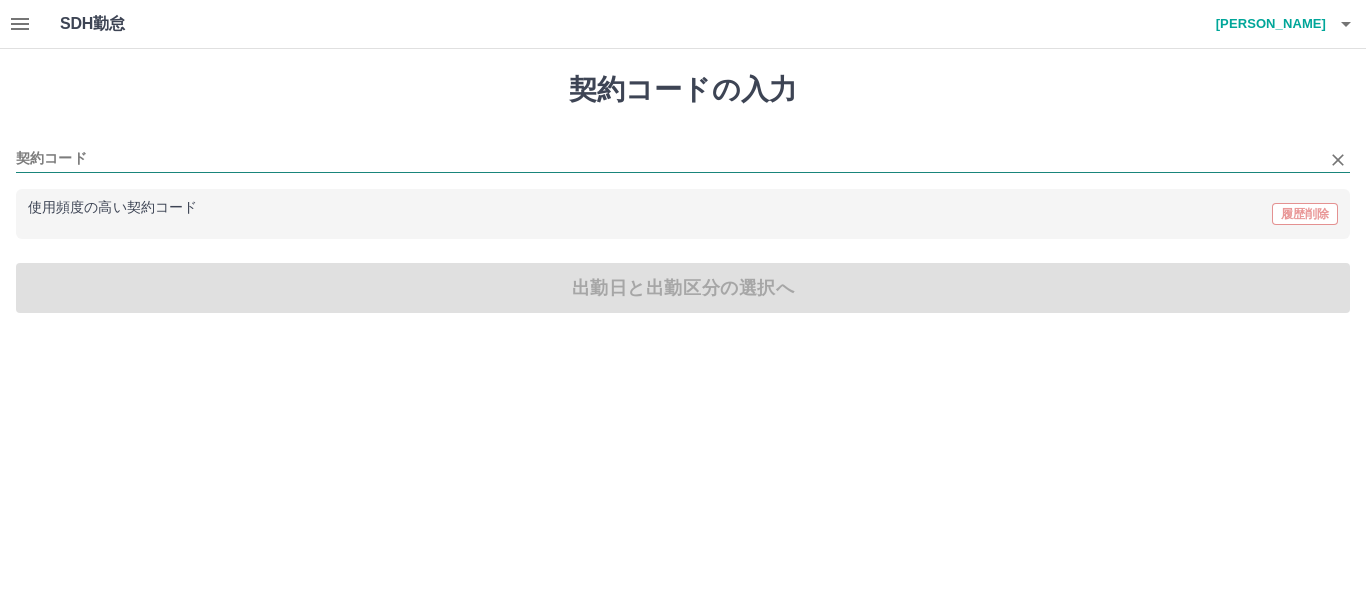 click on "契約コード" at bounding box center (668, 159) 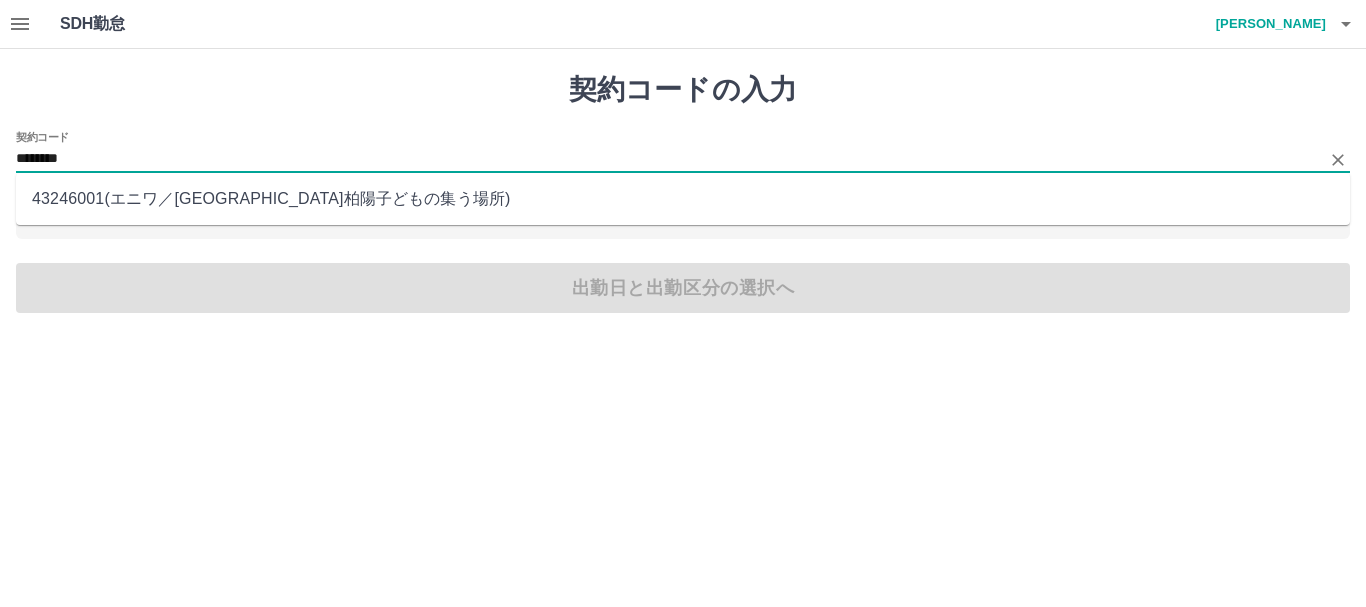 click on "43246001  ( エニワ ／ [GEOGRAPHIC_DATA]柏陽子どもの集う場所 )" at bounding box center [683, 199] 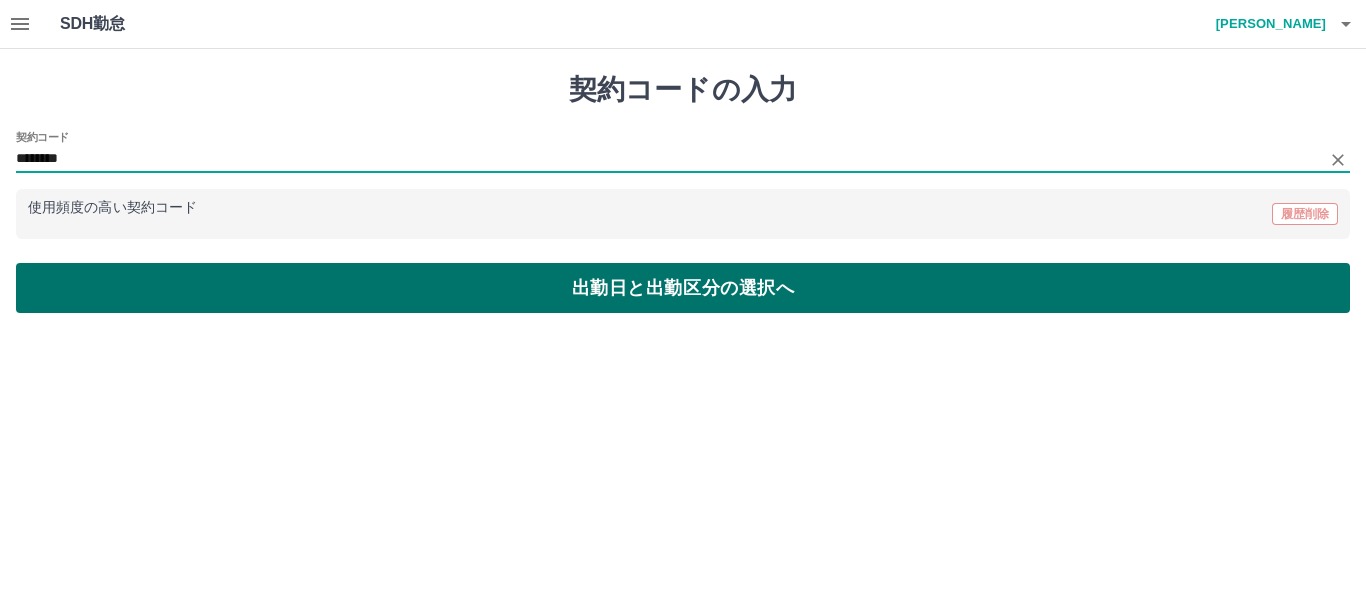 type on "********" 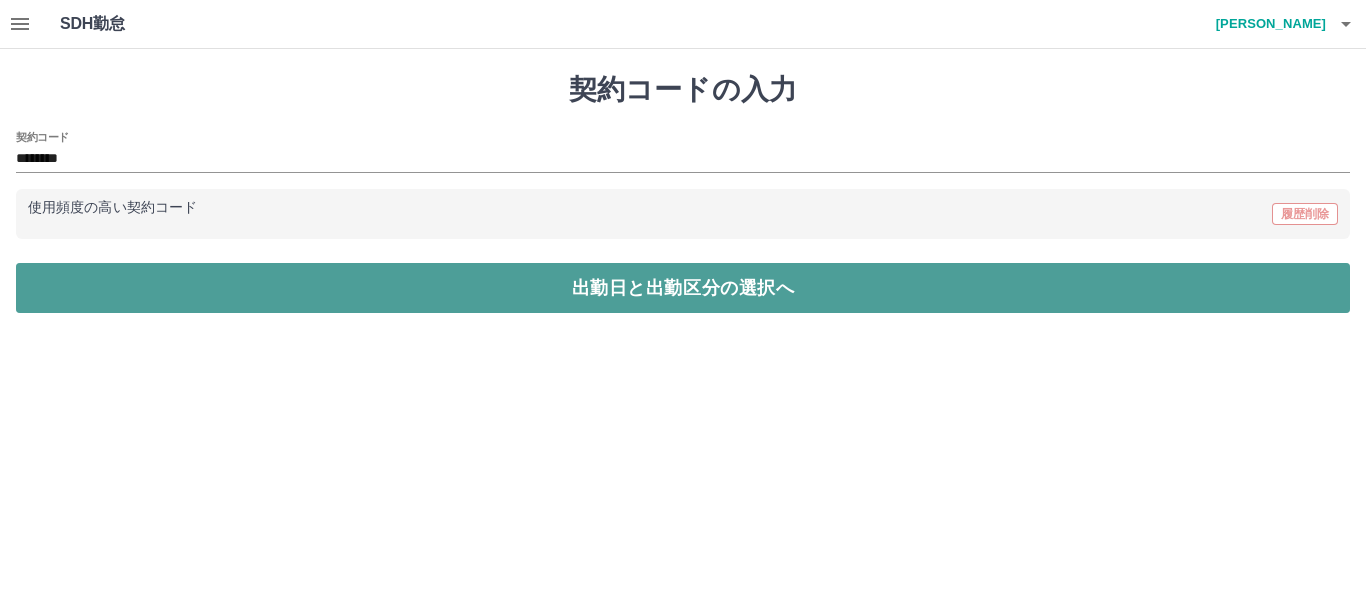 click on "出勤日と出勤区分の選択へ" at bounding box center [683, 288] 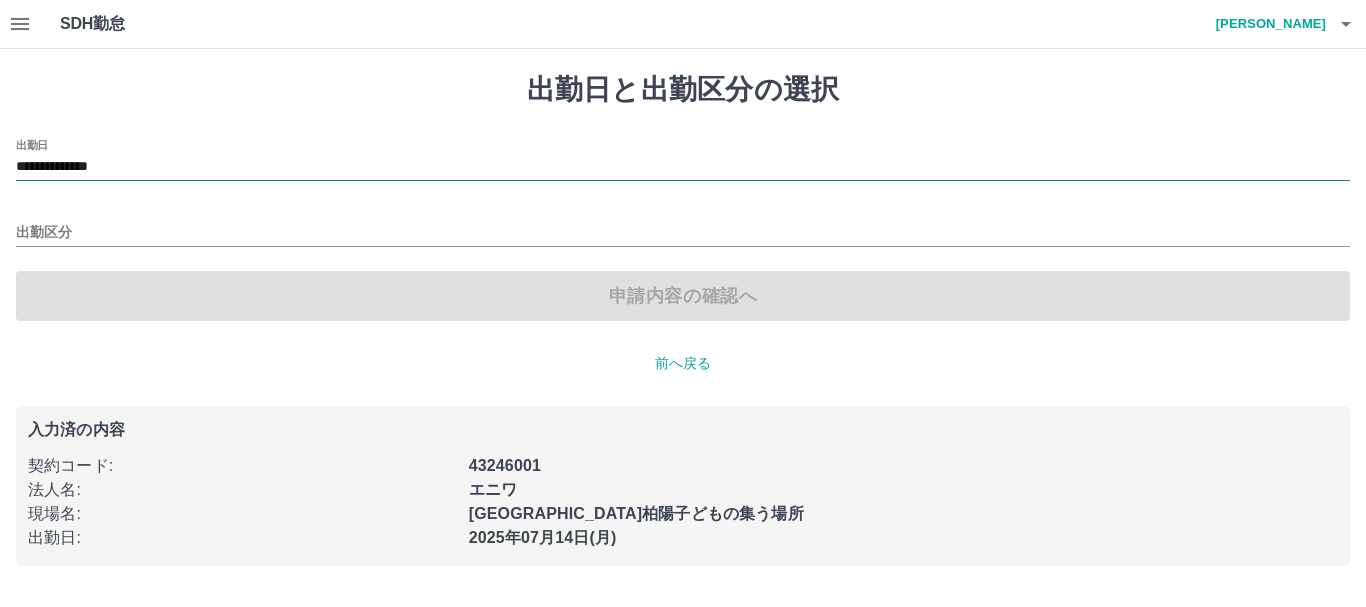 click on "**********" at bounding box center [683, 167] 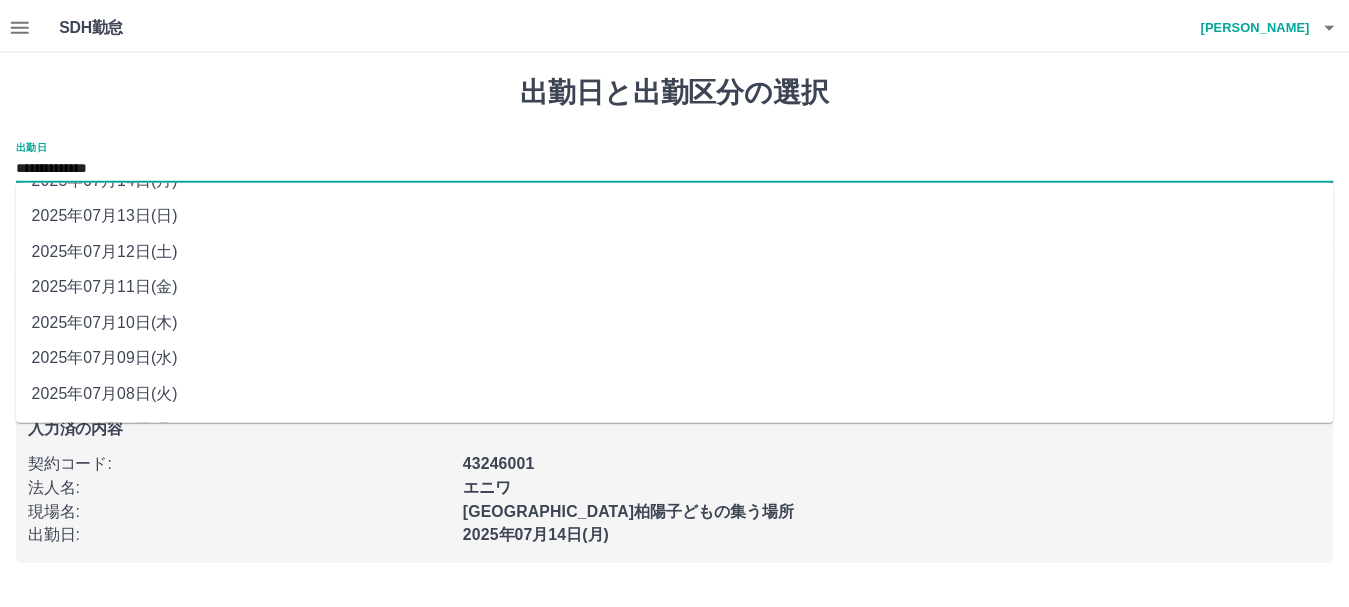 scroll, scrollTop: 97, scrollLeft: 0, axis: vertical 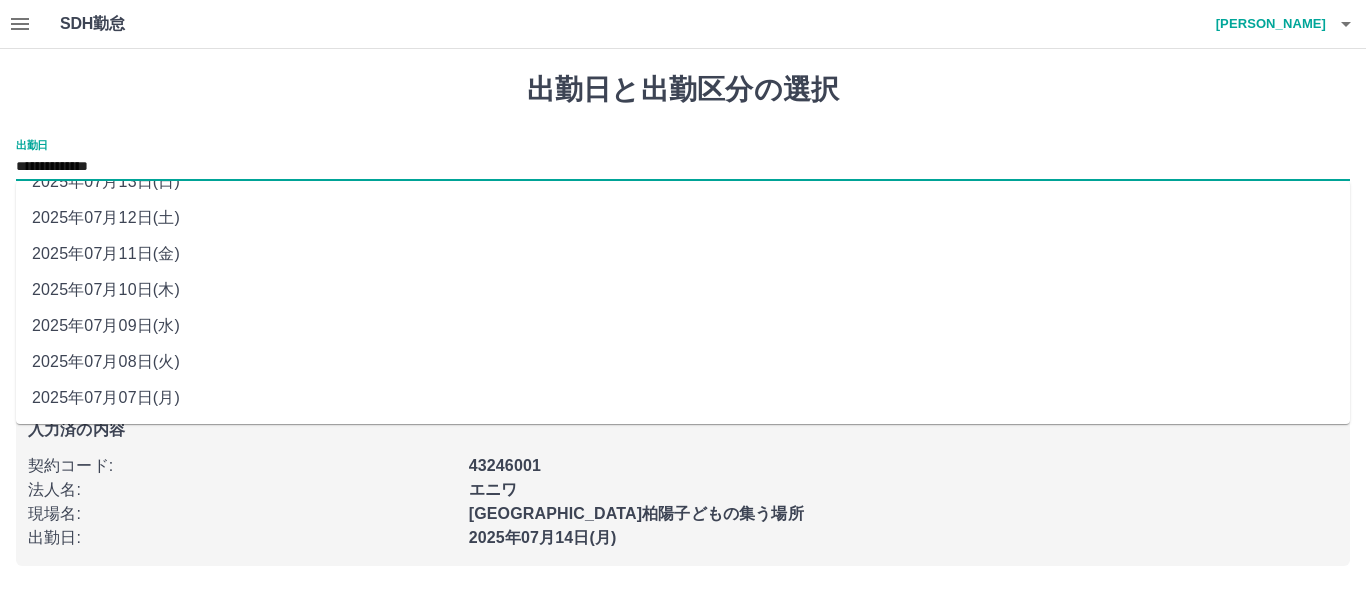 click on "2025年07月11日(金)" at bounding box center (683, 254) 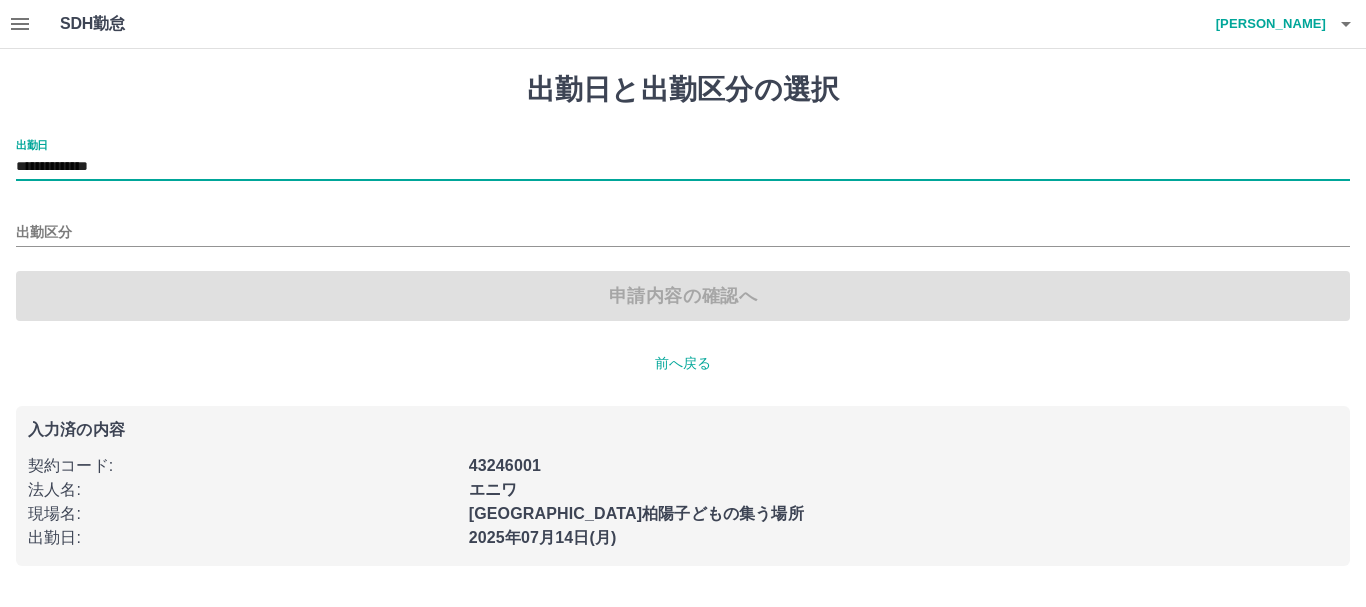 click on "**********" at bounding box center (683, 167) 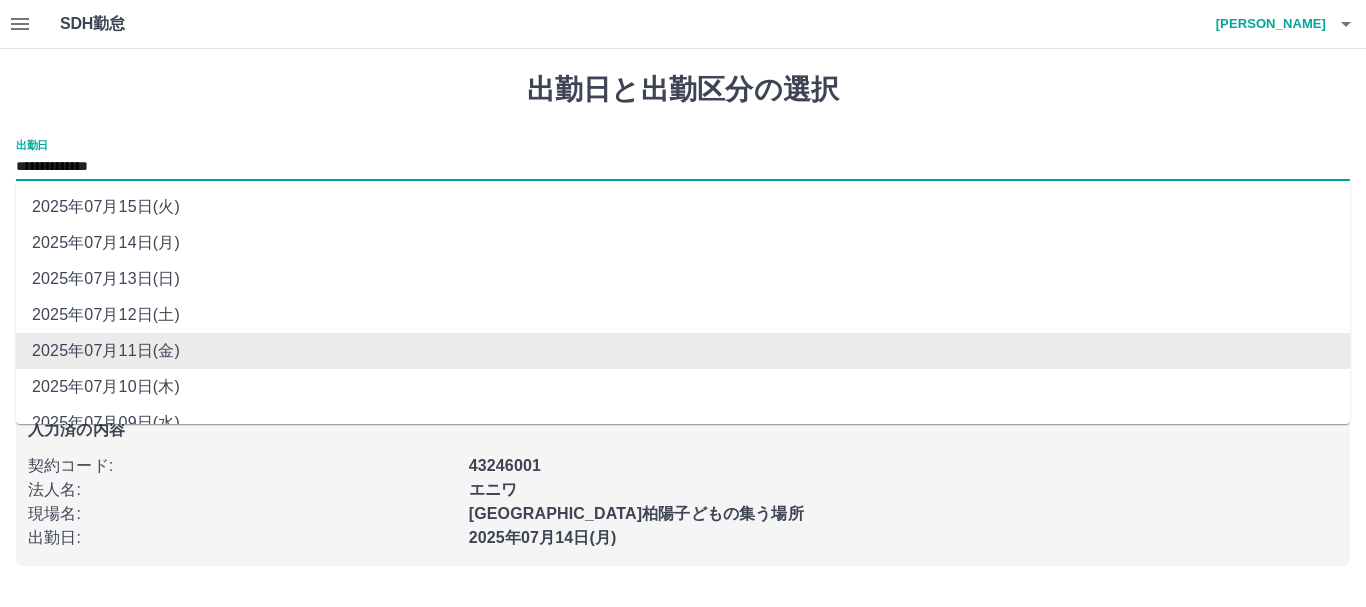 click on "2025年07月11日(金)" at bounding box center [683, 351] 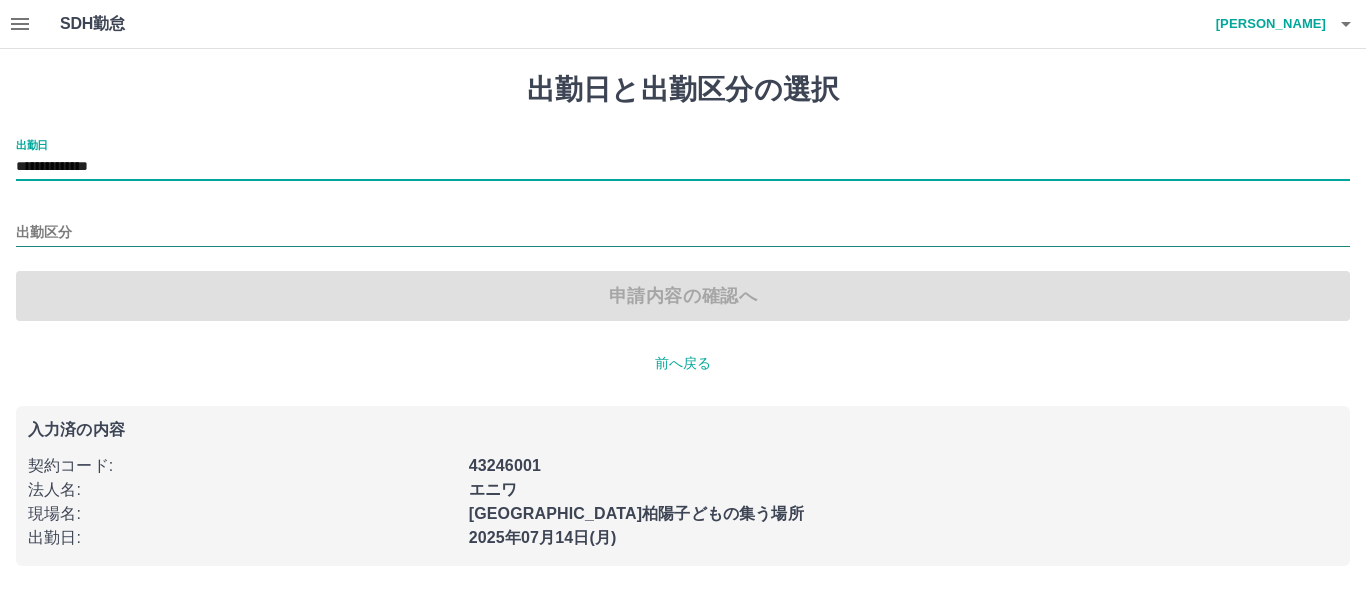 click on "出勤区分" at bounding box center (683, 233) 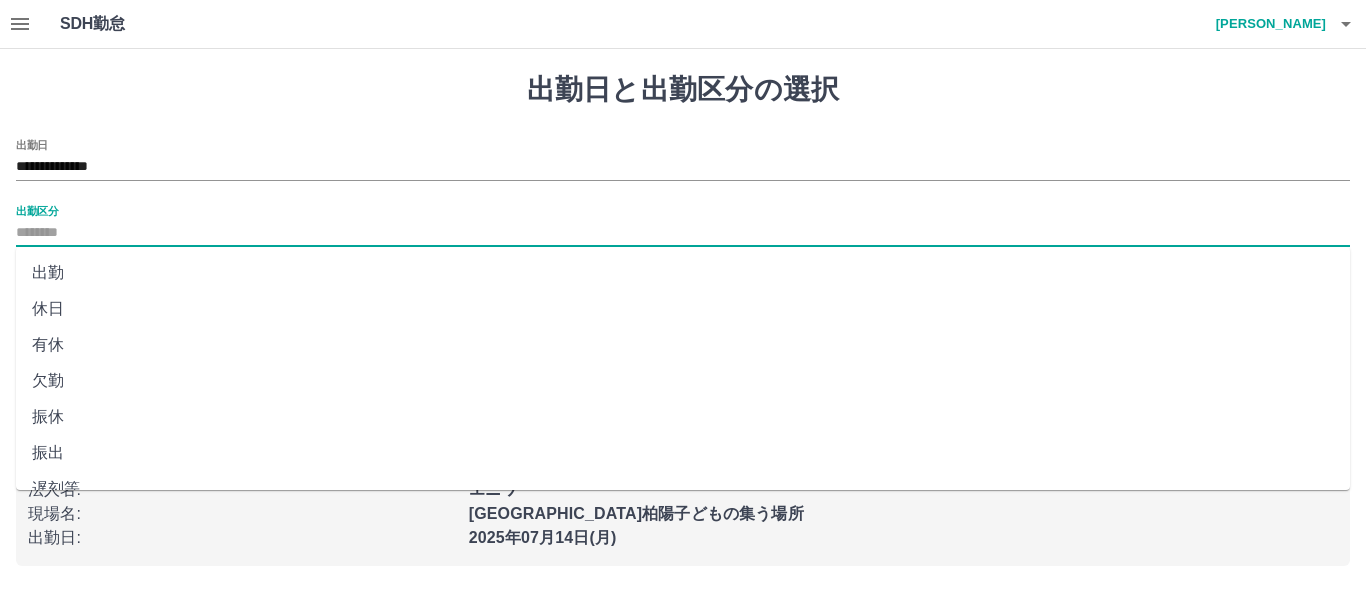 click on "出勤" at bounding box center [683, 273] 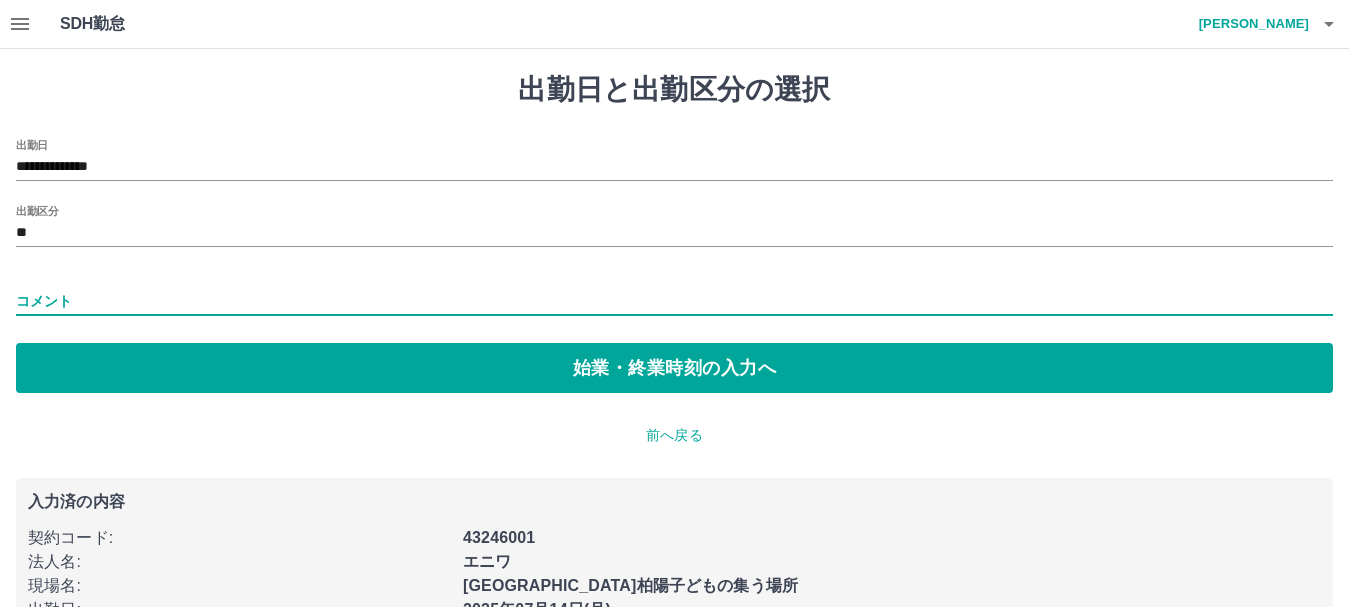 click on "コメント" at bounding box center (674, 301) 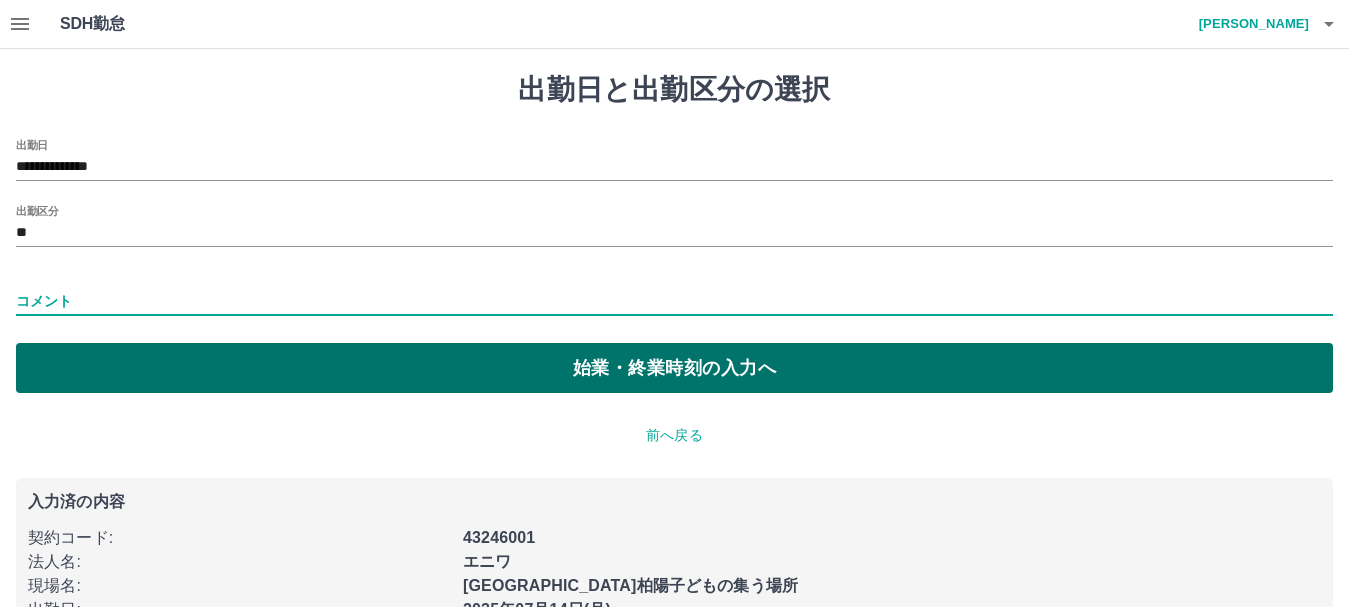 click on "始業・終業時刻の入力へ" at bounding box center [674, 368] 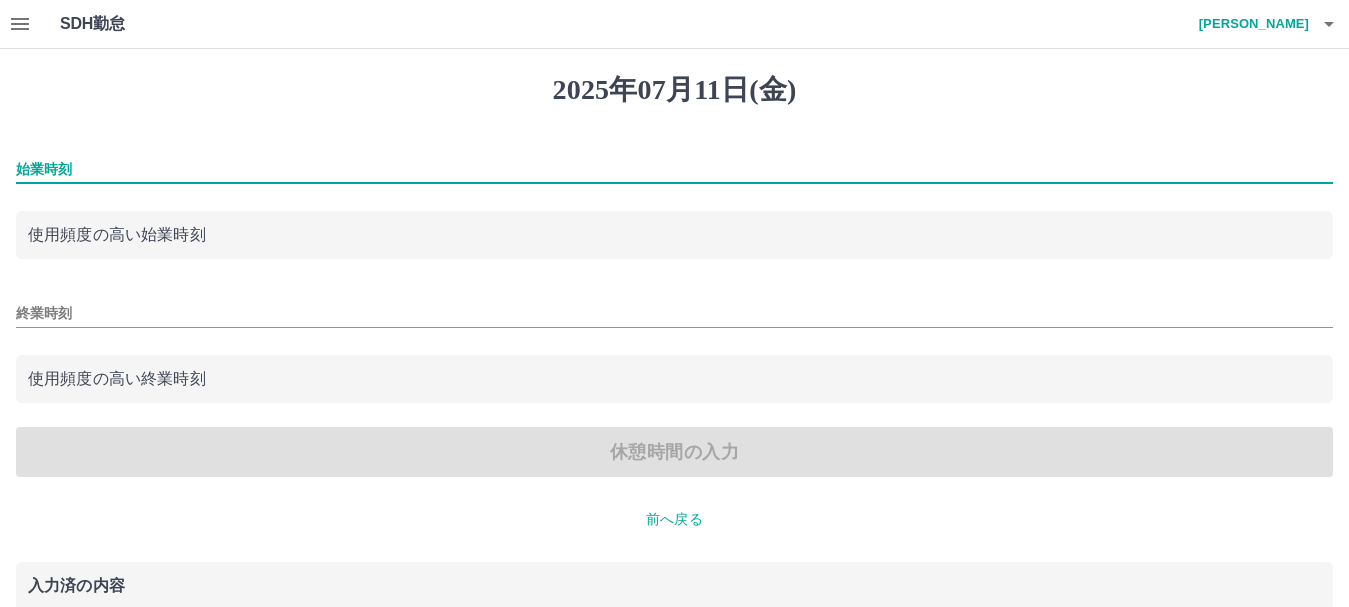 click on "始業時刻" at bounding box center [674, 169] 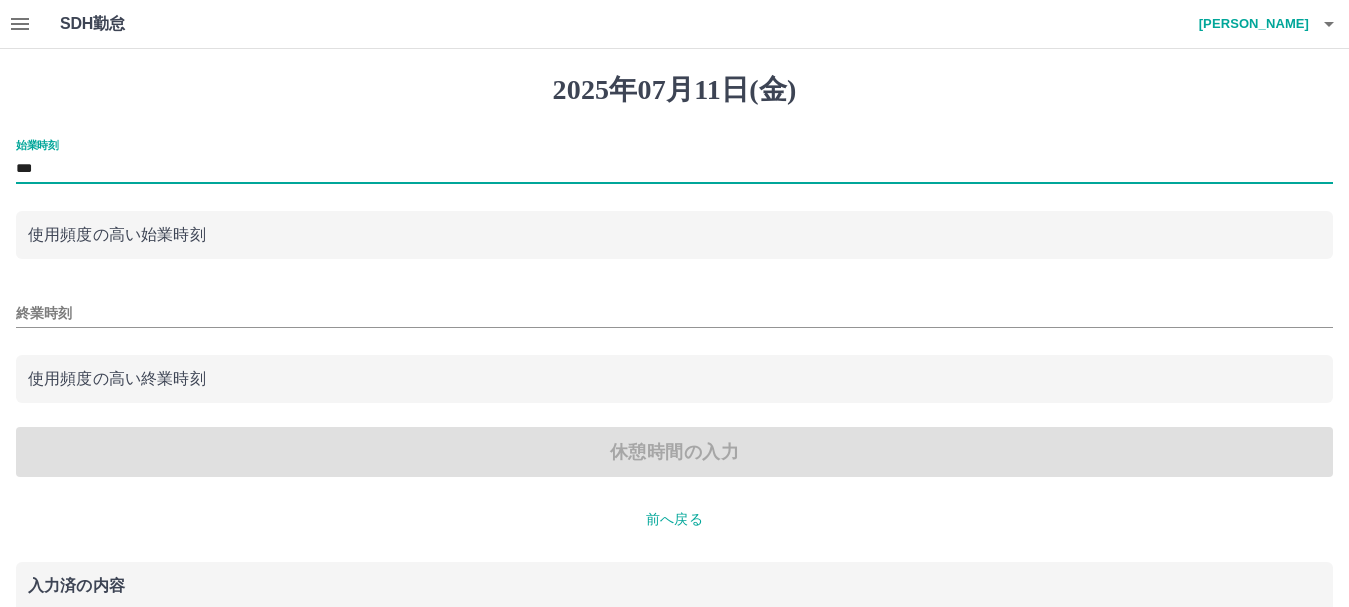 click on "終業時刻" at bounding box center [674, 313] 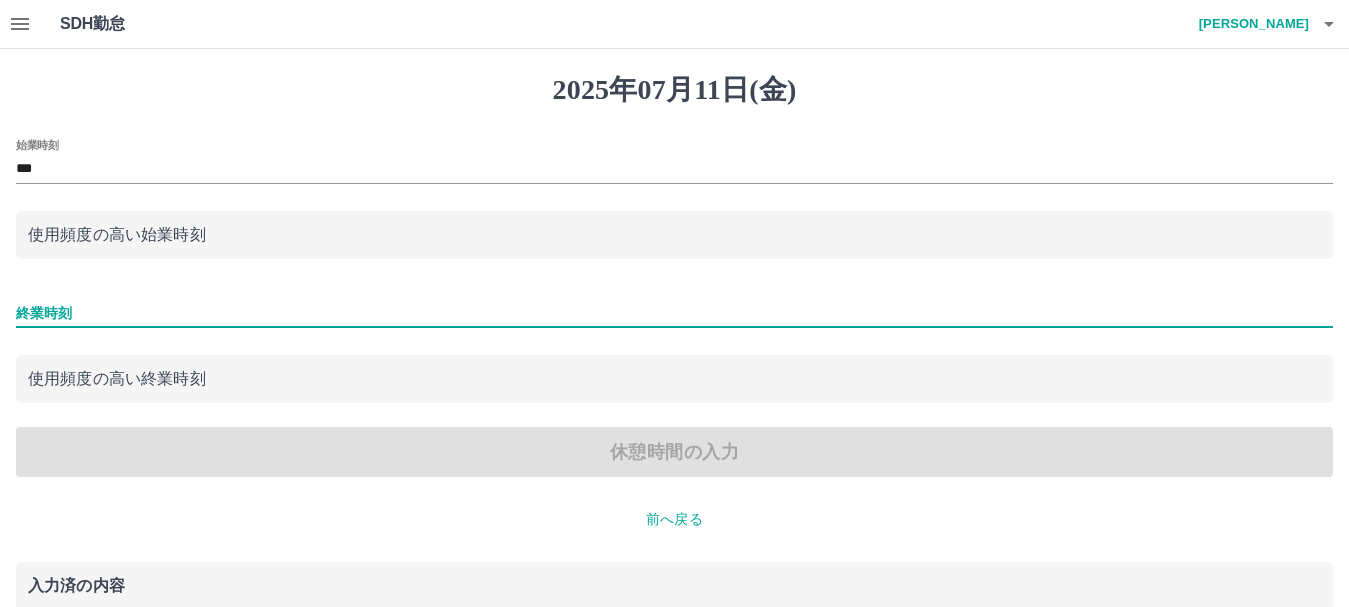 type on "****" 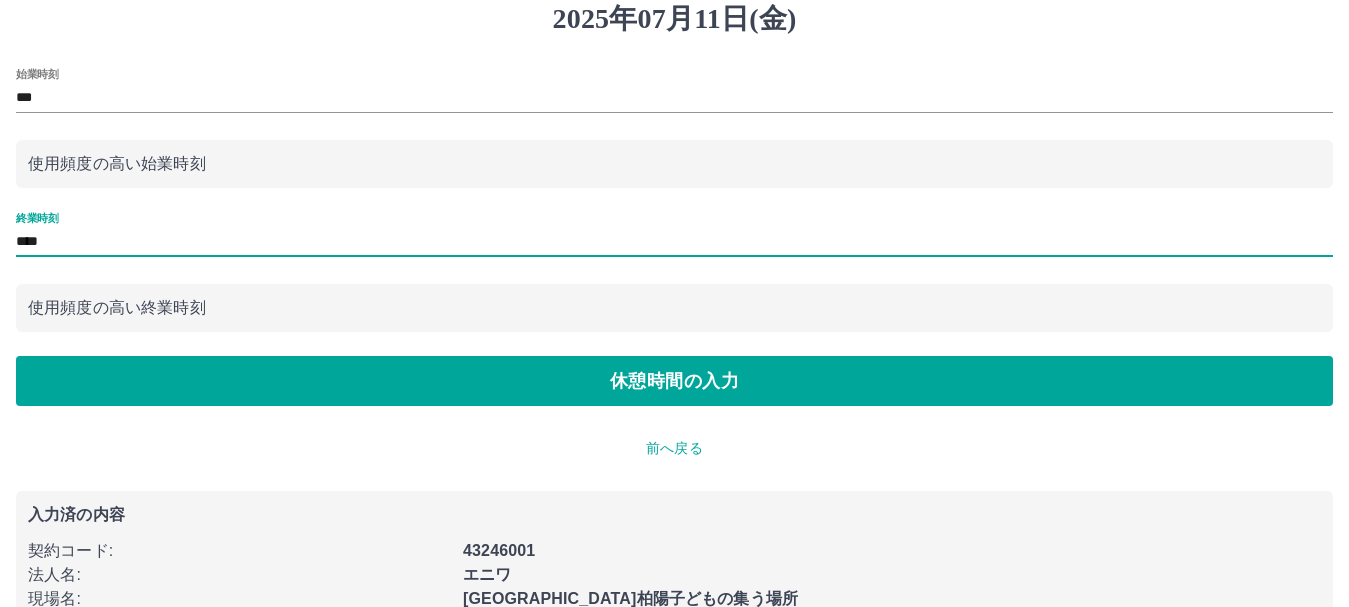 scroll, scrollTop: 163, scrollLeft: 0, axis: vertical 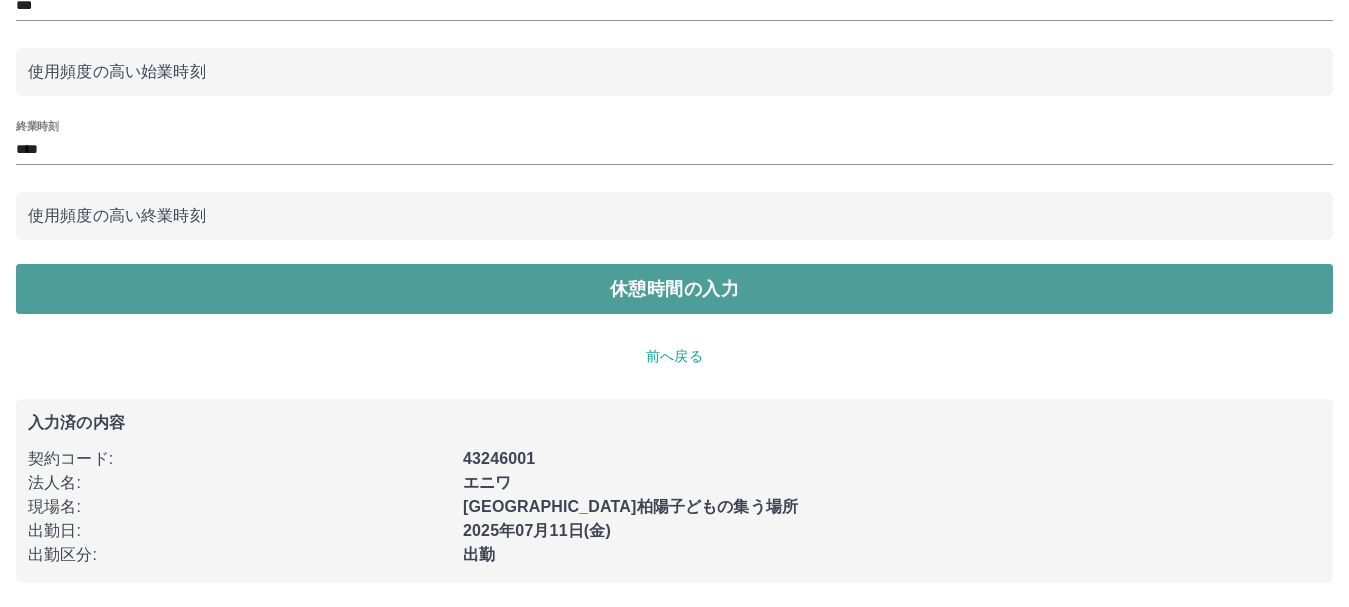 click on "休憩時間の入力" at bounding box center [674, 289] 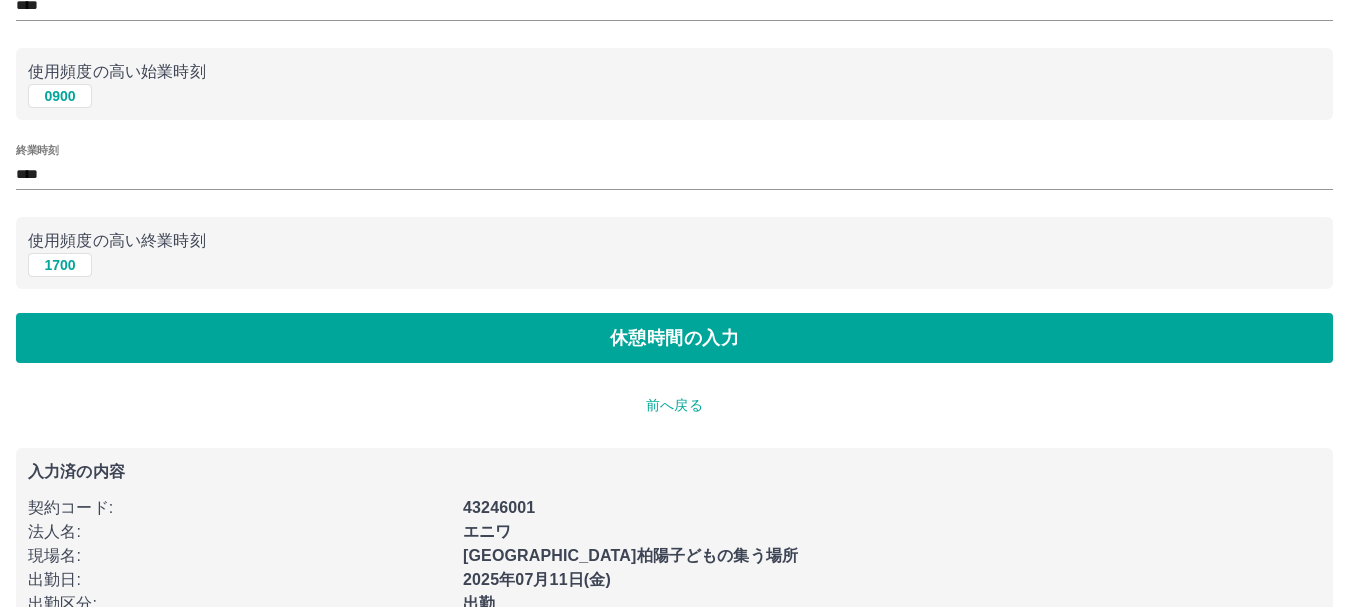 scroll, scrollTop: 0, scrollLeft: 0, axis: both 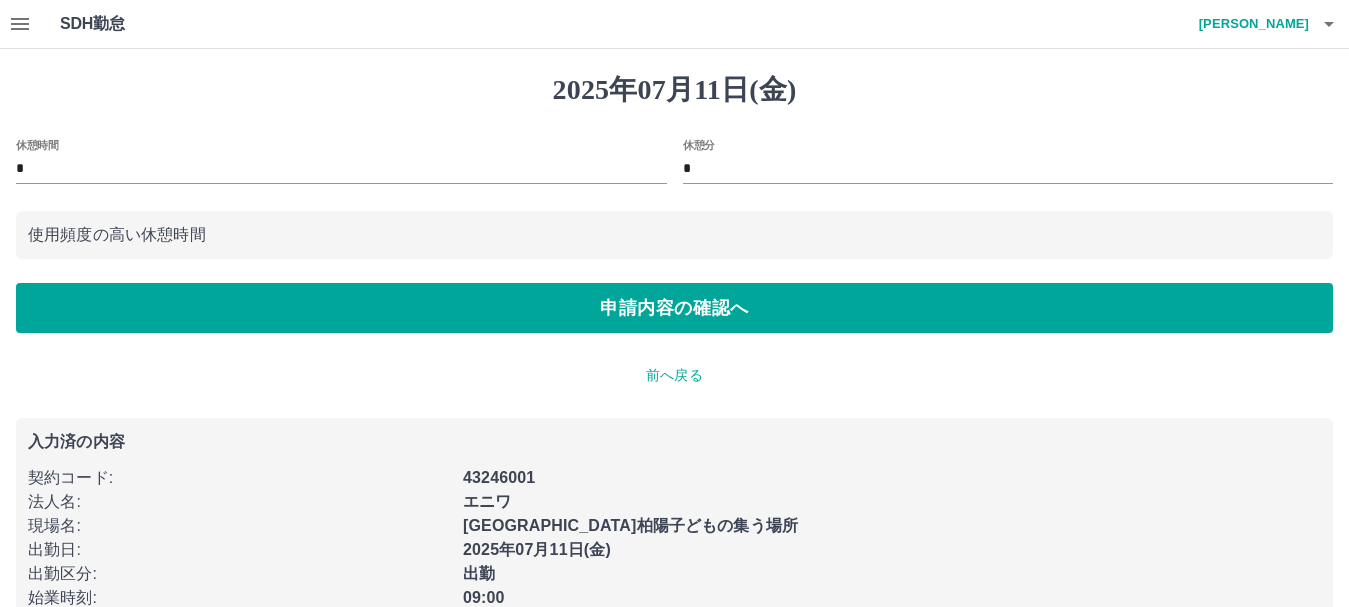 click on "*" at bounding box center (1008, 169) 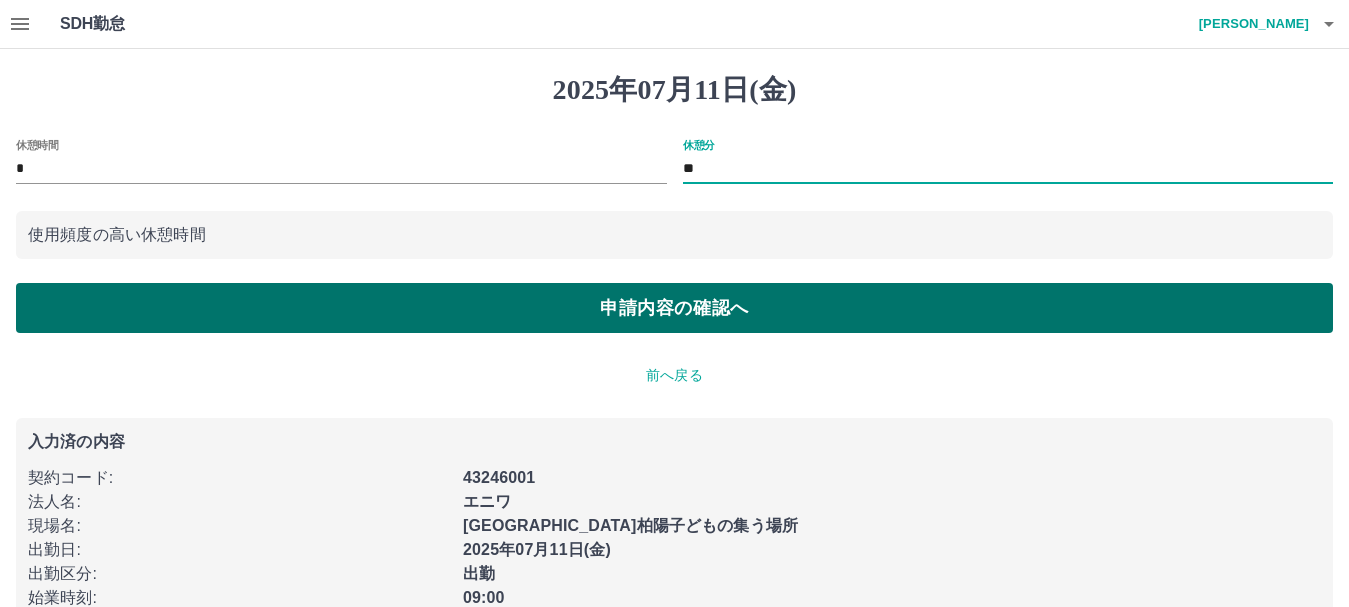 type on "**" 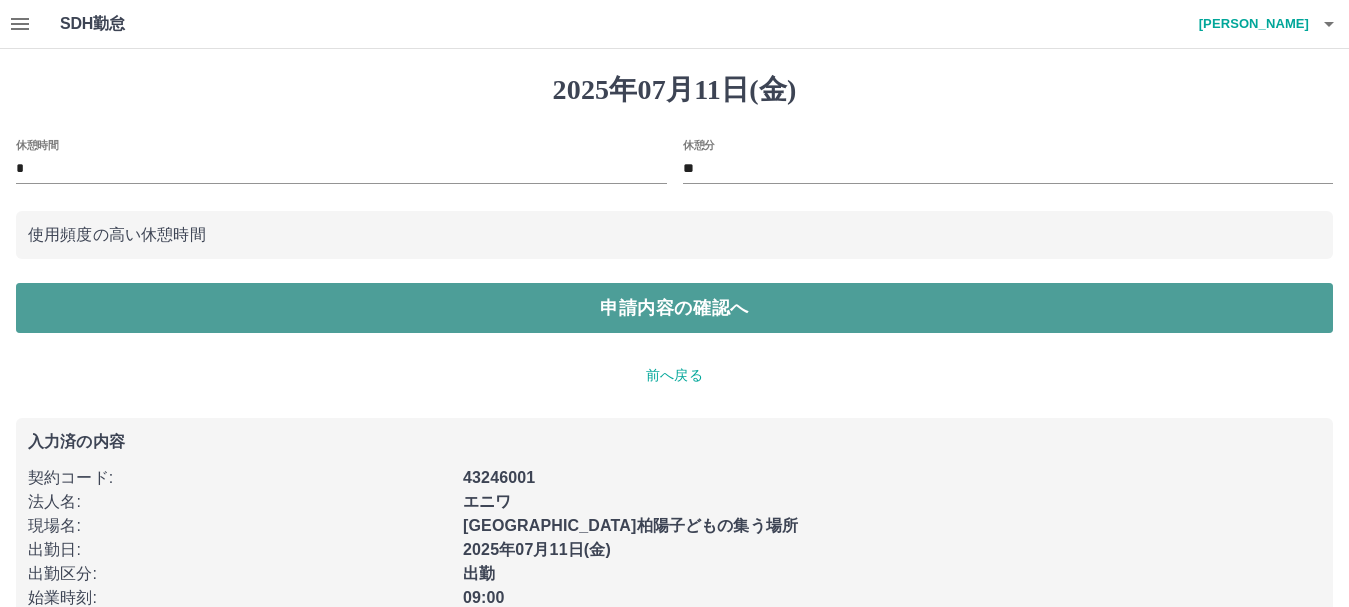 click on "申請内容の確認へ" at bounding box center (674, 308) 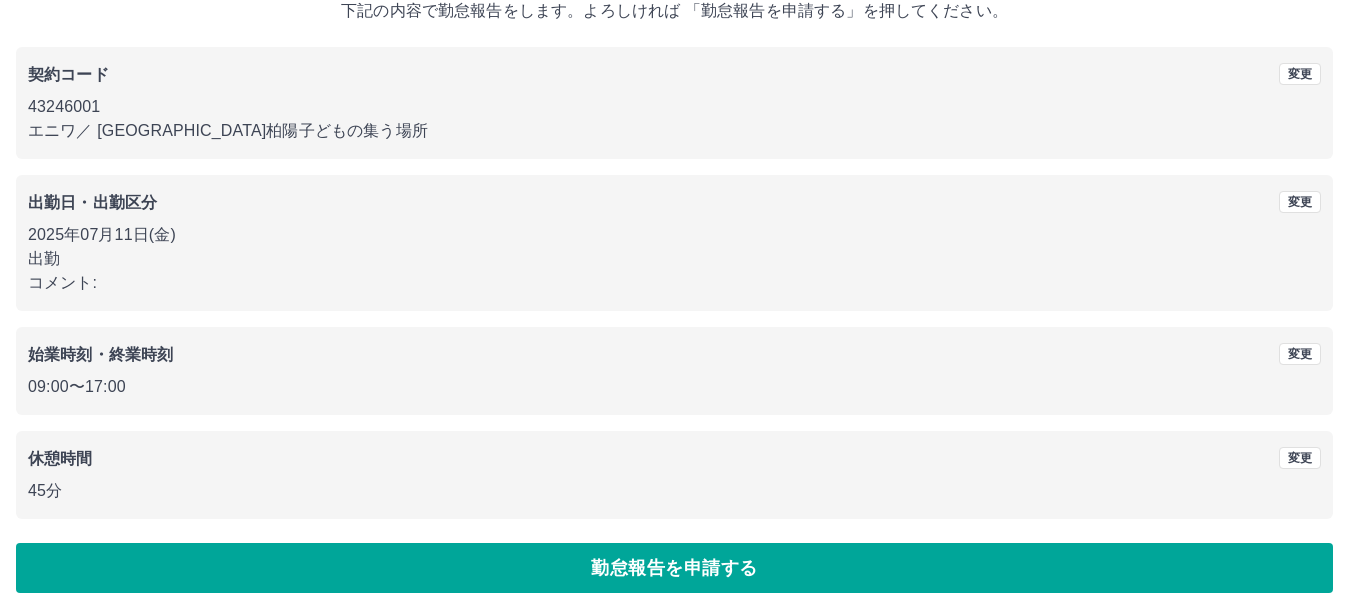 scroll, scrollTop: 142, scrollLeft: 0, axis: vertical 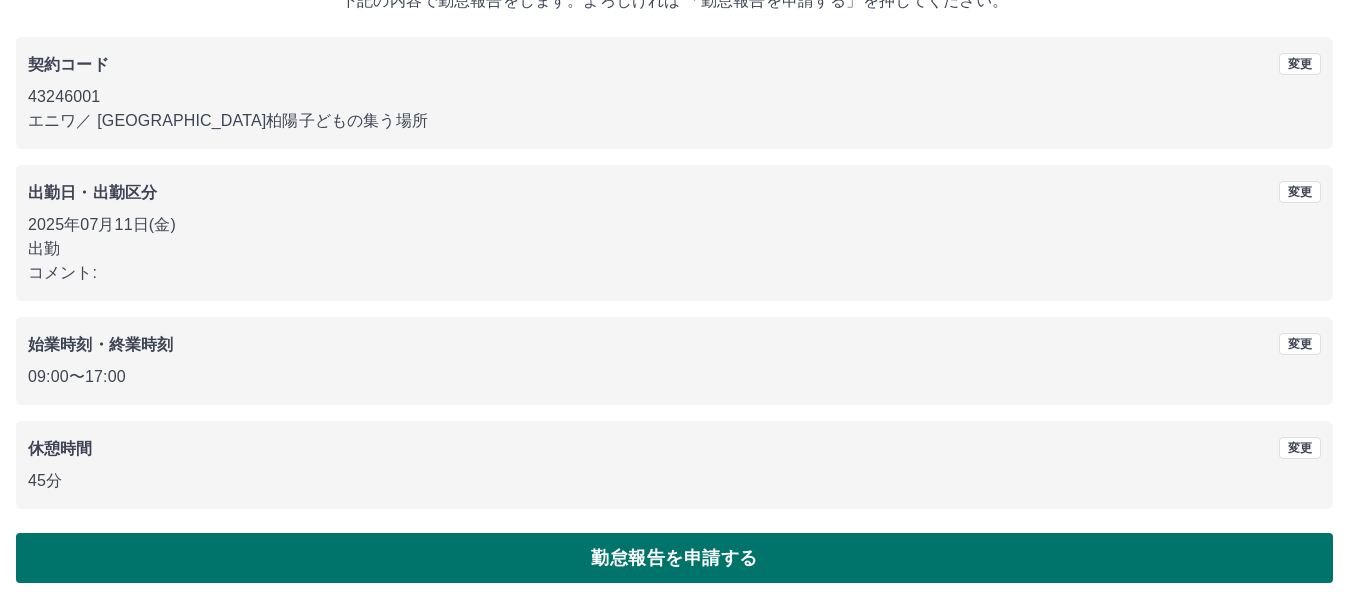 click on "勤怠報告を申請する" at bounding box center [674, 558] 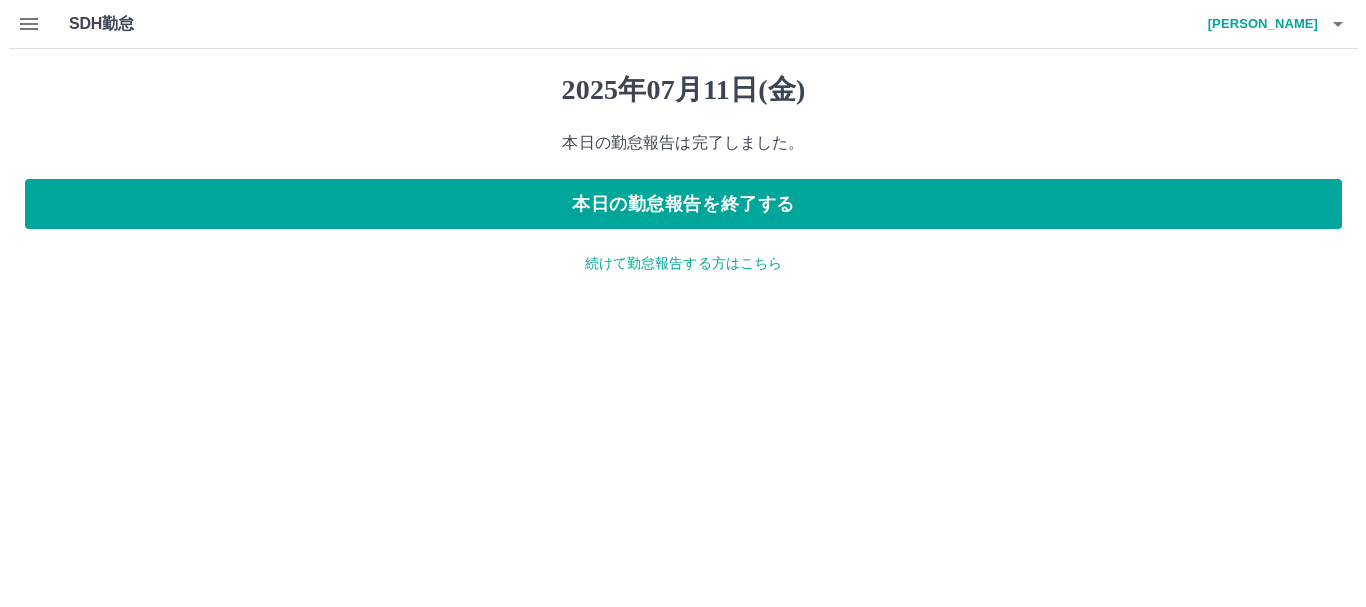 scroll, scrollTop: 0, scrollLeft: 0, axis: both 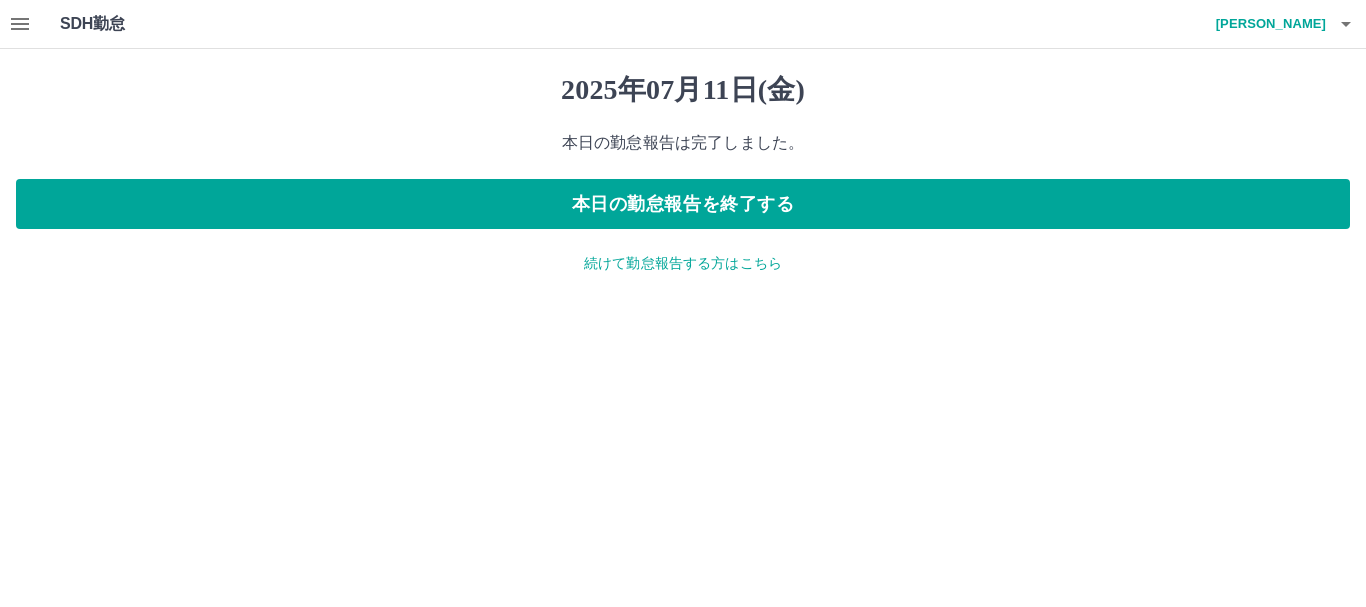click on "続けて勤怠報告する方はこちら" at bounding box center (683, 263) 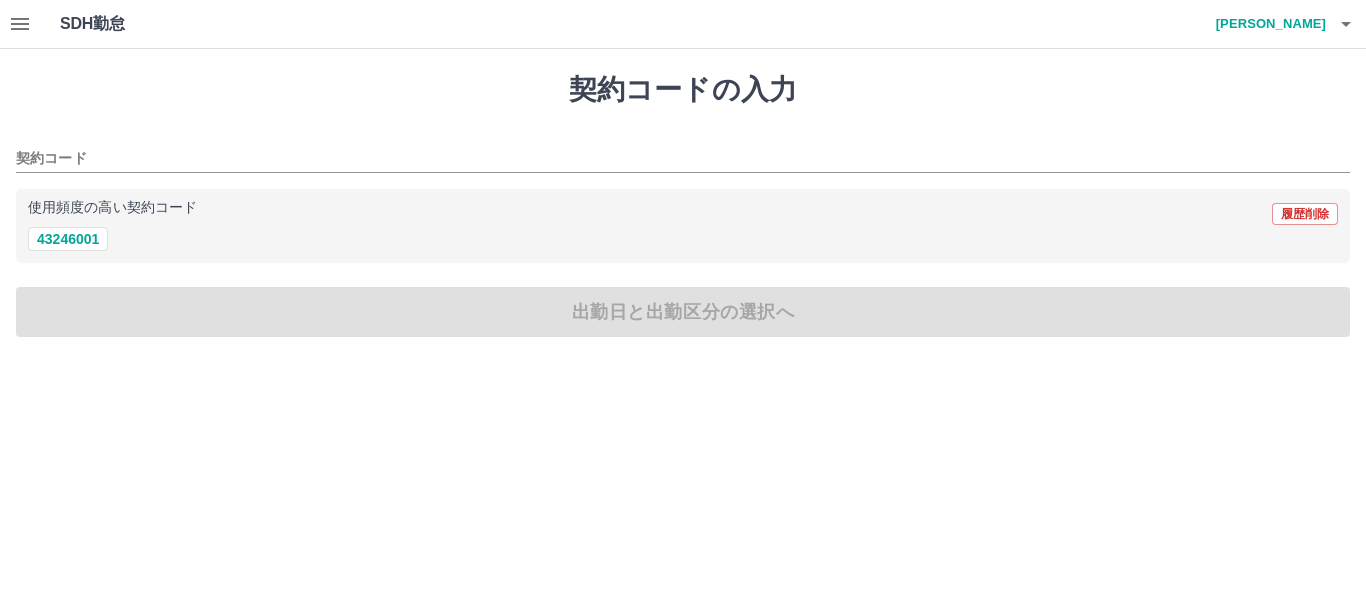 click on "使用頻度の高い契約コード 履歴削除 43246001" at bounding box center [683, 226] 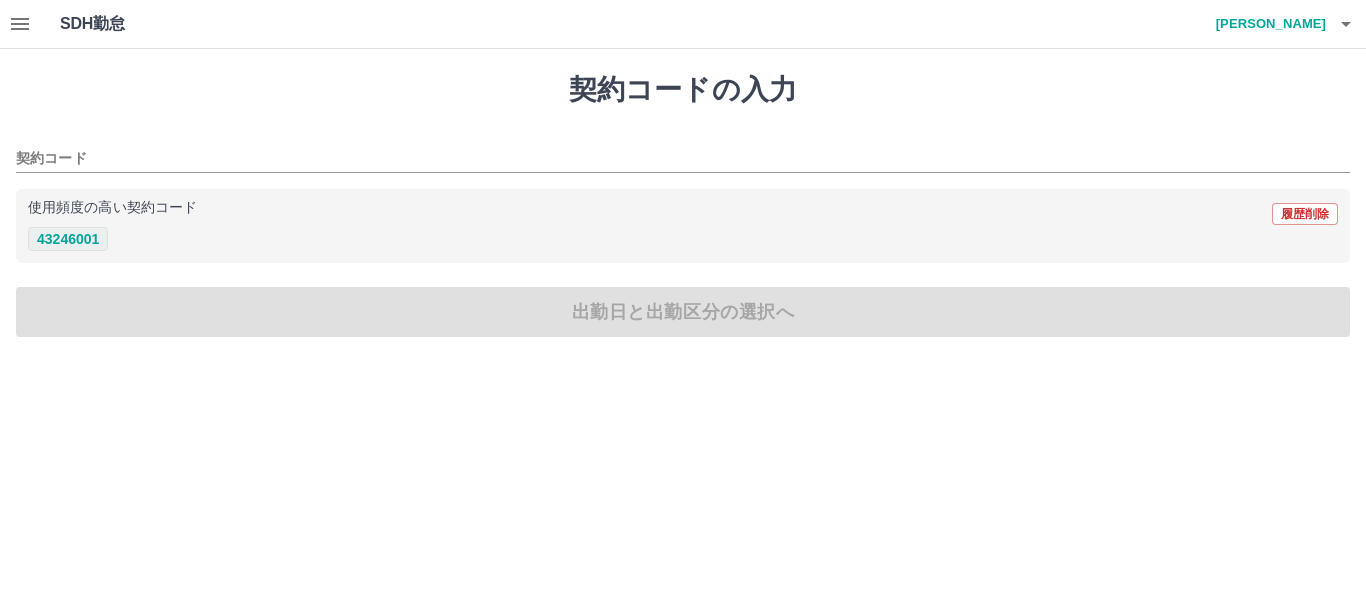 click on "43246001" at bounding box center [68, 239] 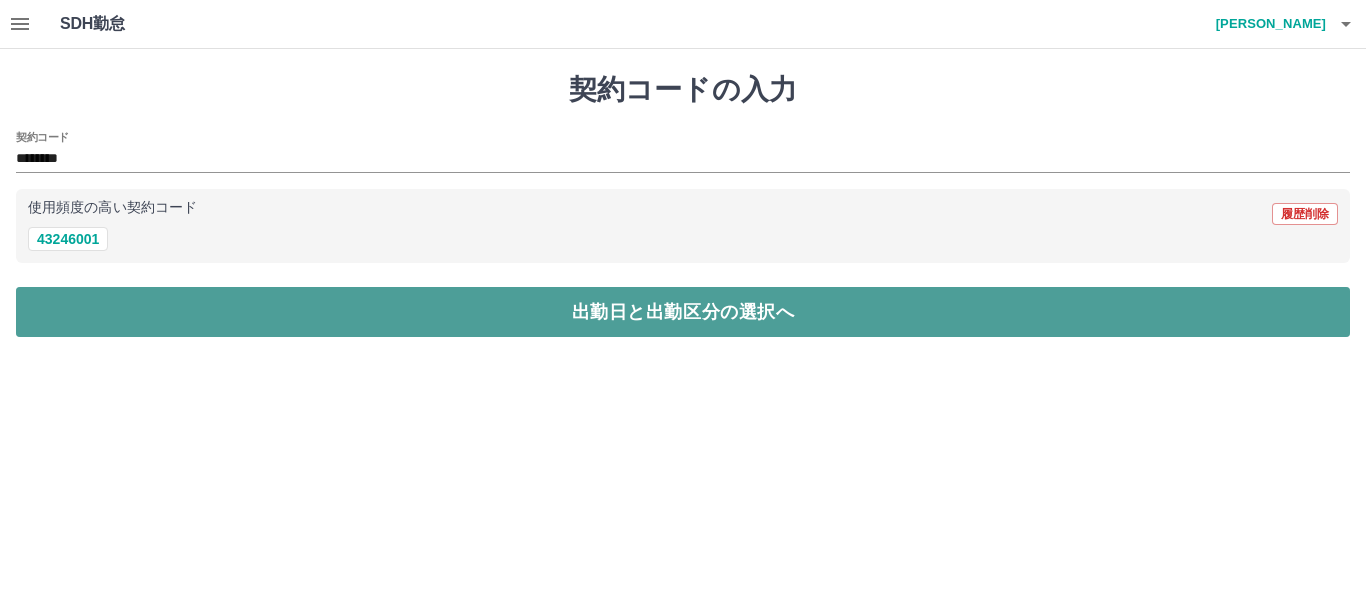 click on "出勤日と出勤区分の選択へ" at bounding box center [683, 312] 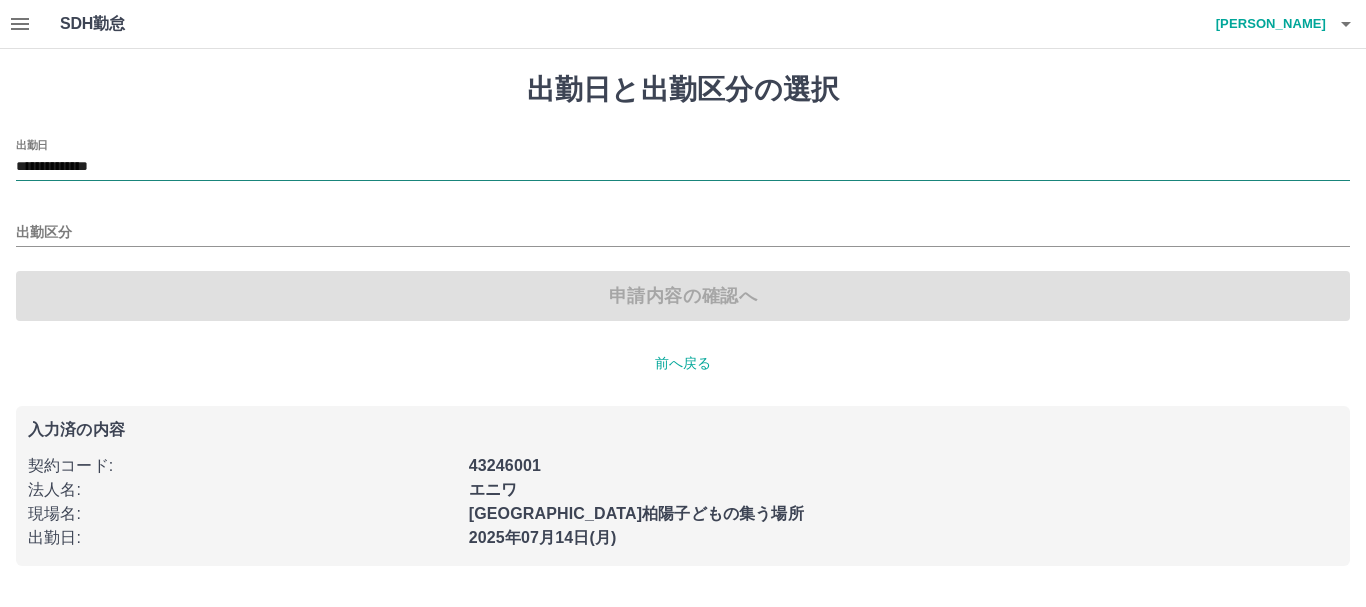 click on "**********" at bounding box center (683, 167) 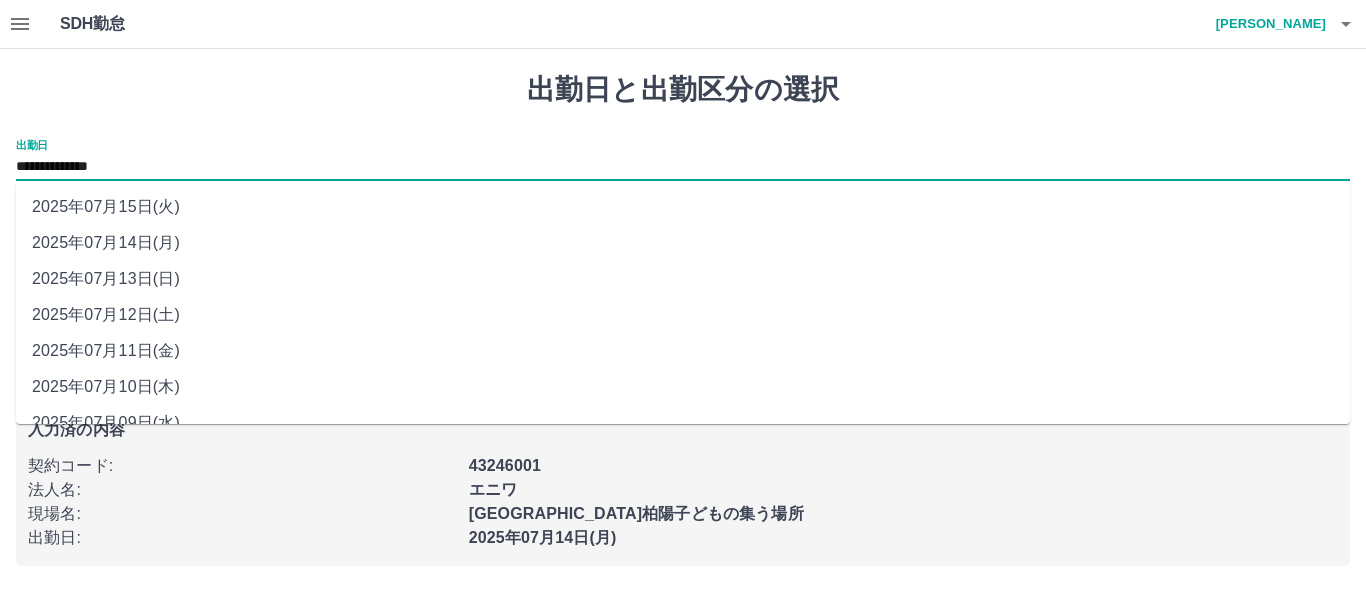 click on "2025年07月12日(土)" at bounding box center (683, 315) 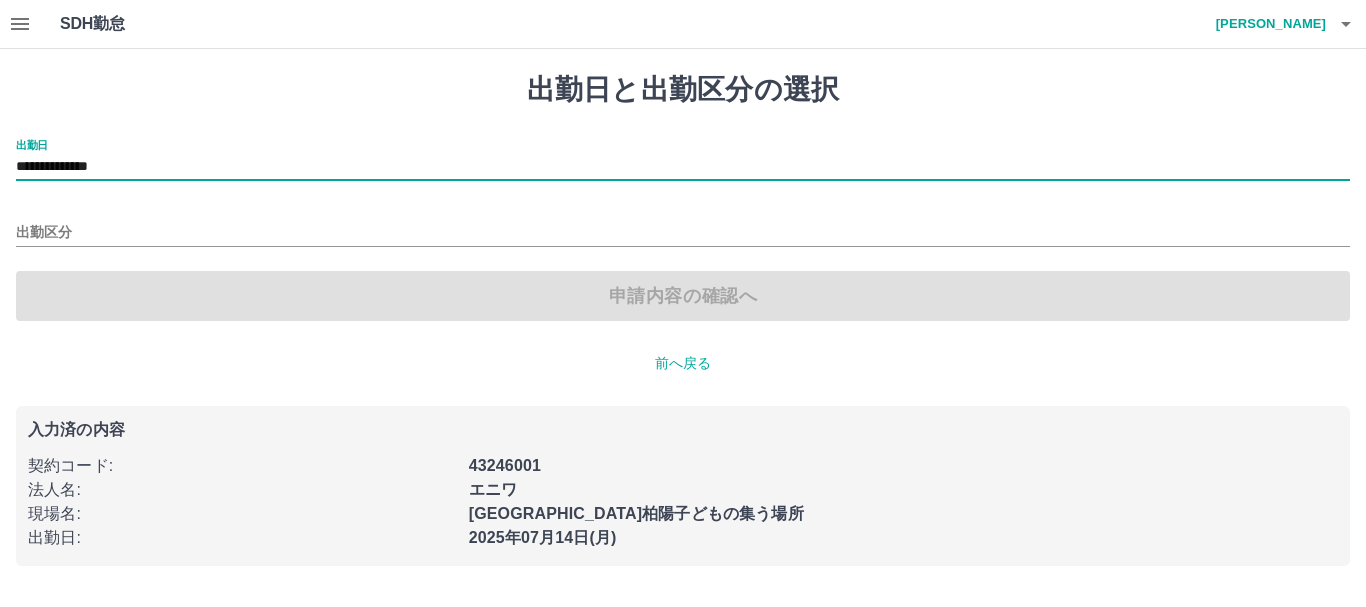 type on "**********" 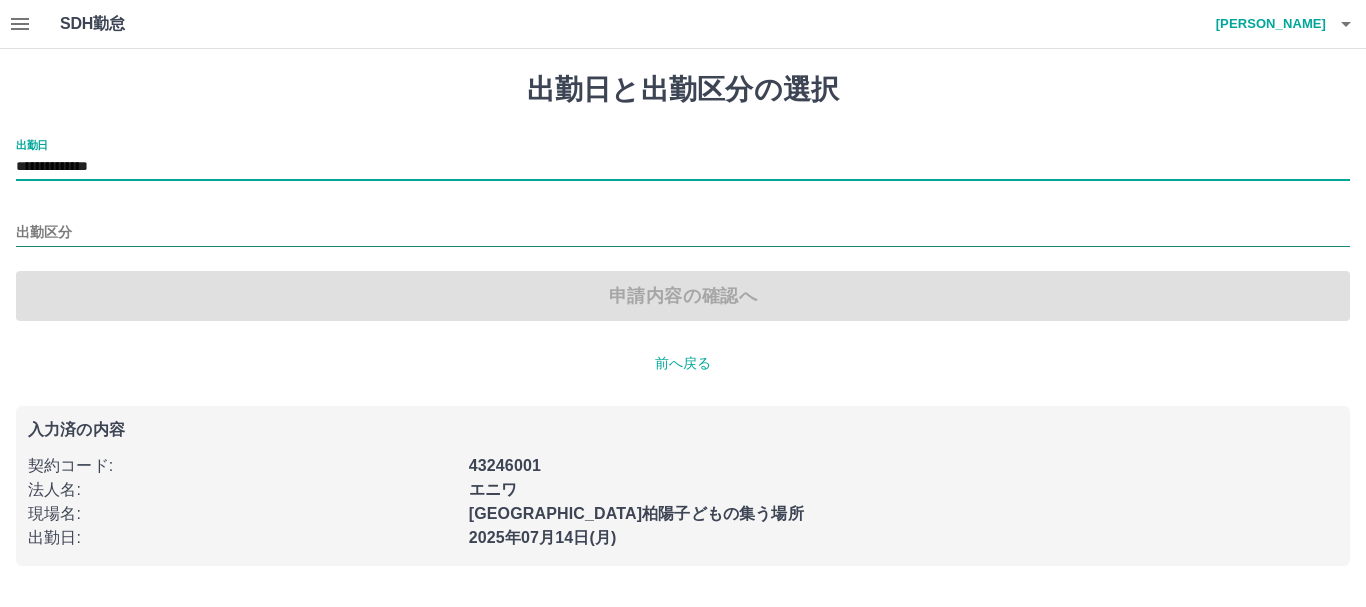 click on "出勤区分" at bounding box center (683, 233) 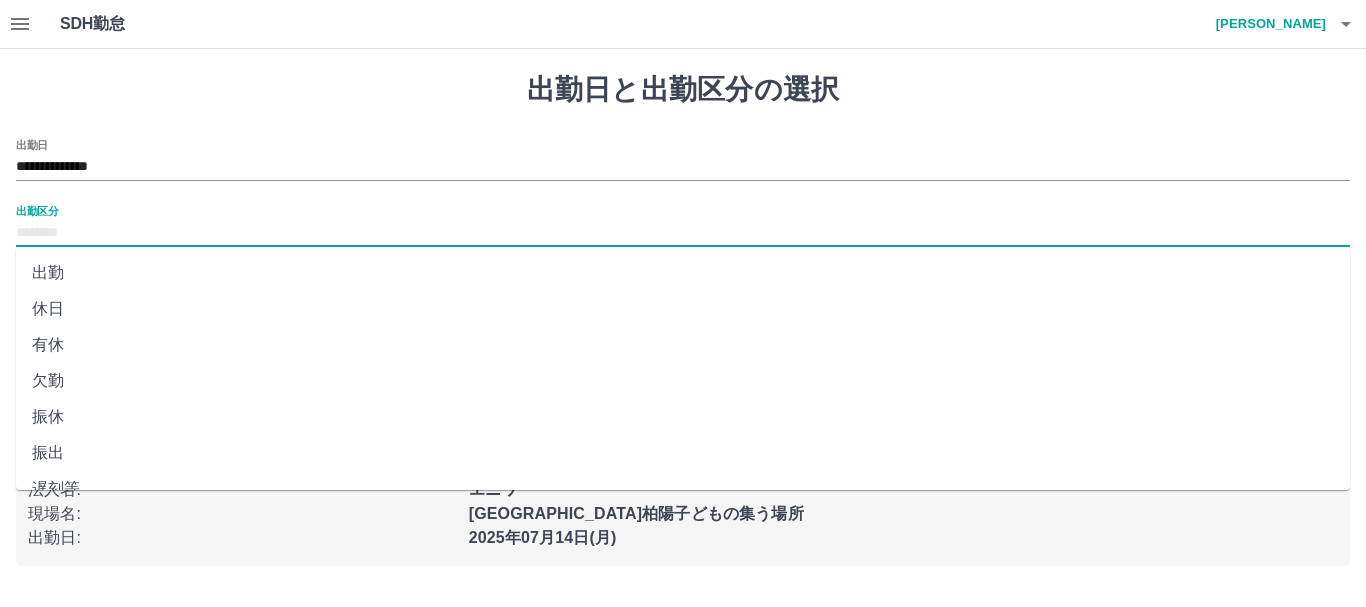 click on "休日" at bounding box center (683, 309) 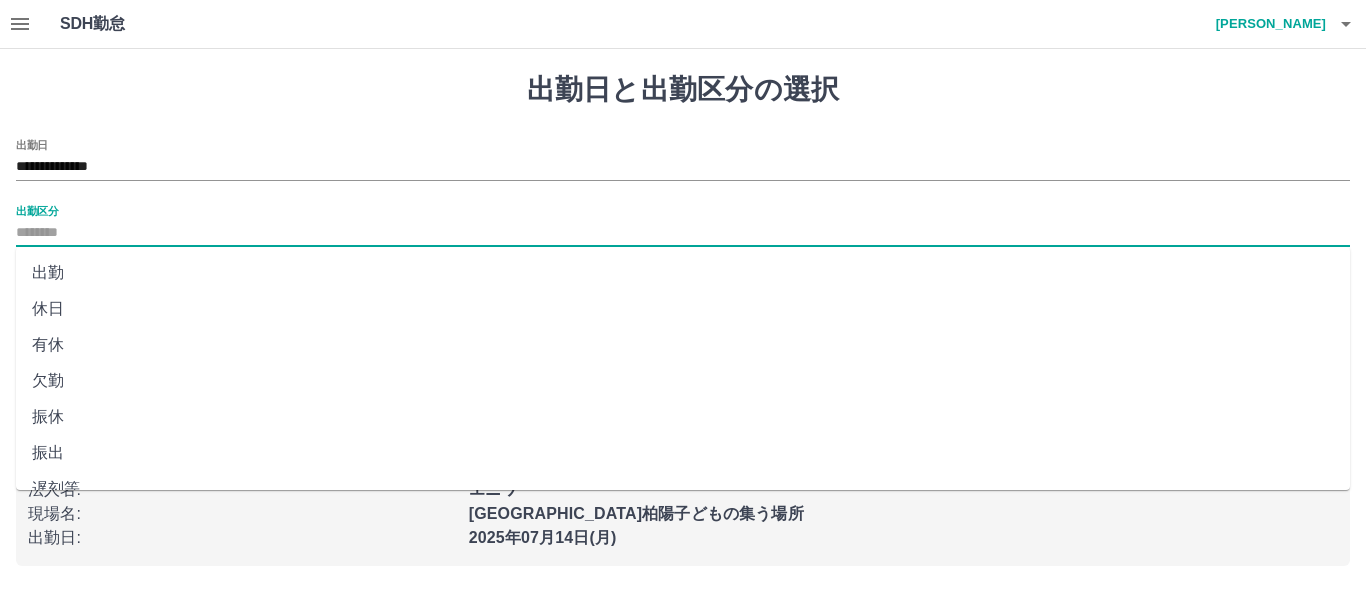 type on "**" 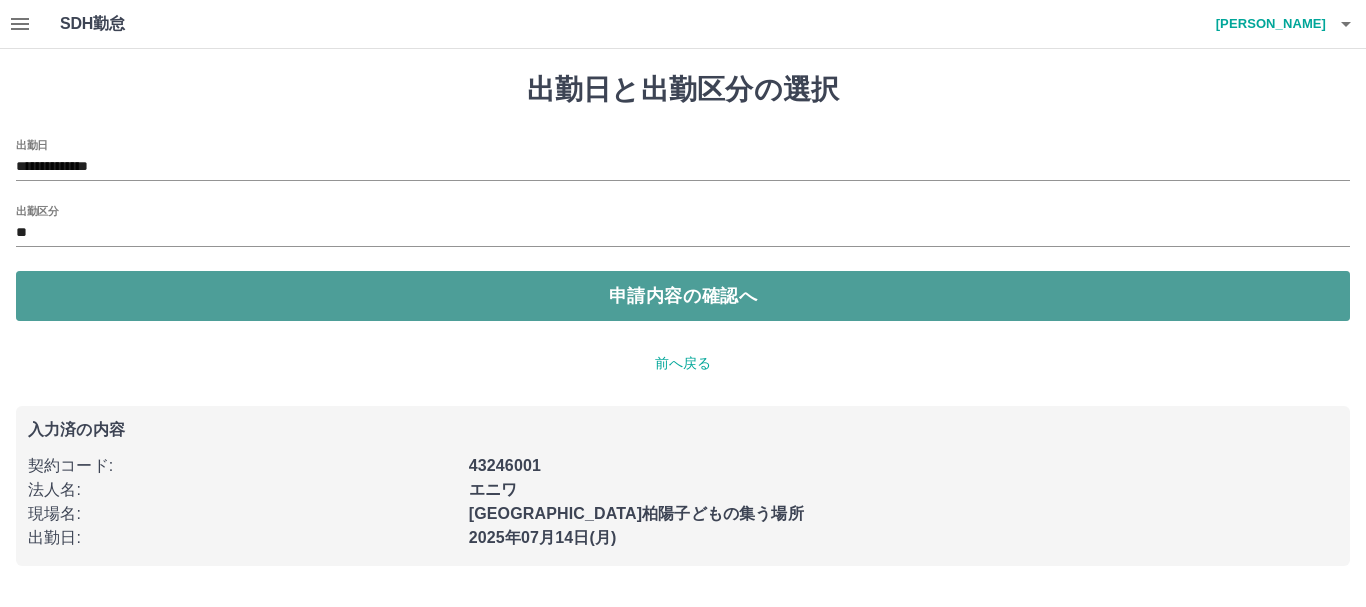 click on "申請内容の確認へ" at bounding box center (683, 296) 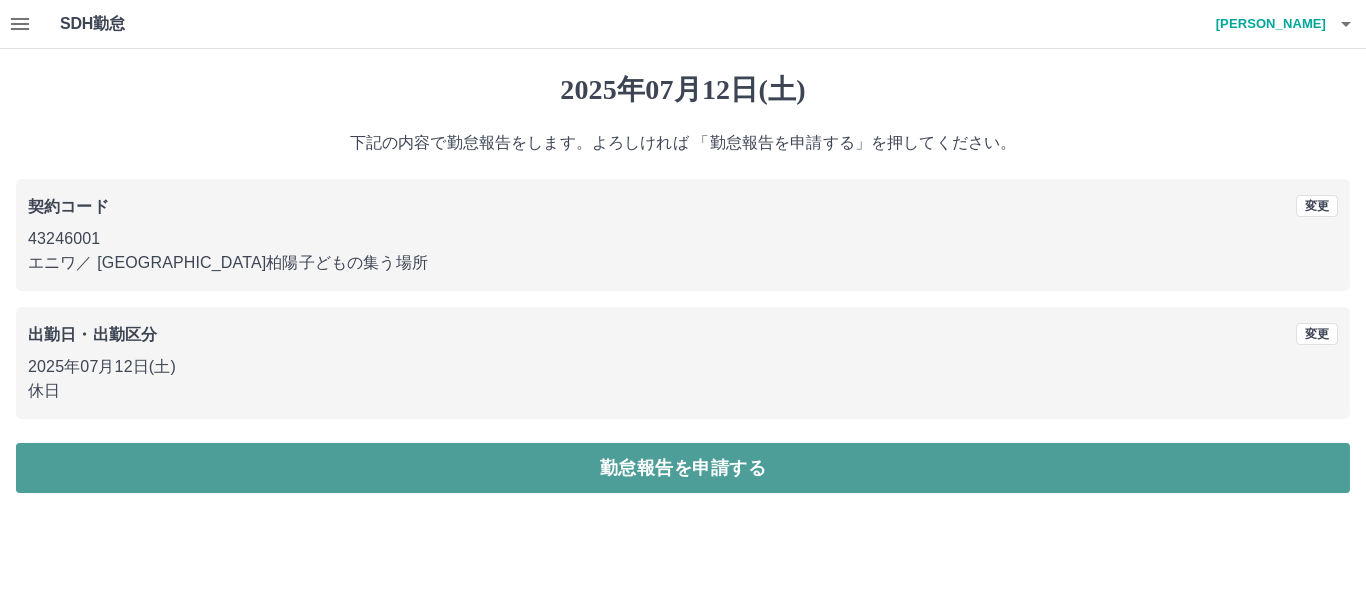 click on "勤怠報告を申請する" at bounding box center (683, 468) 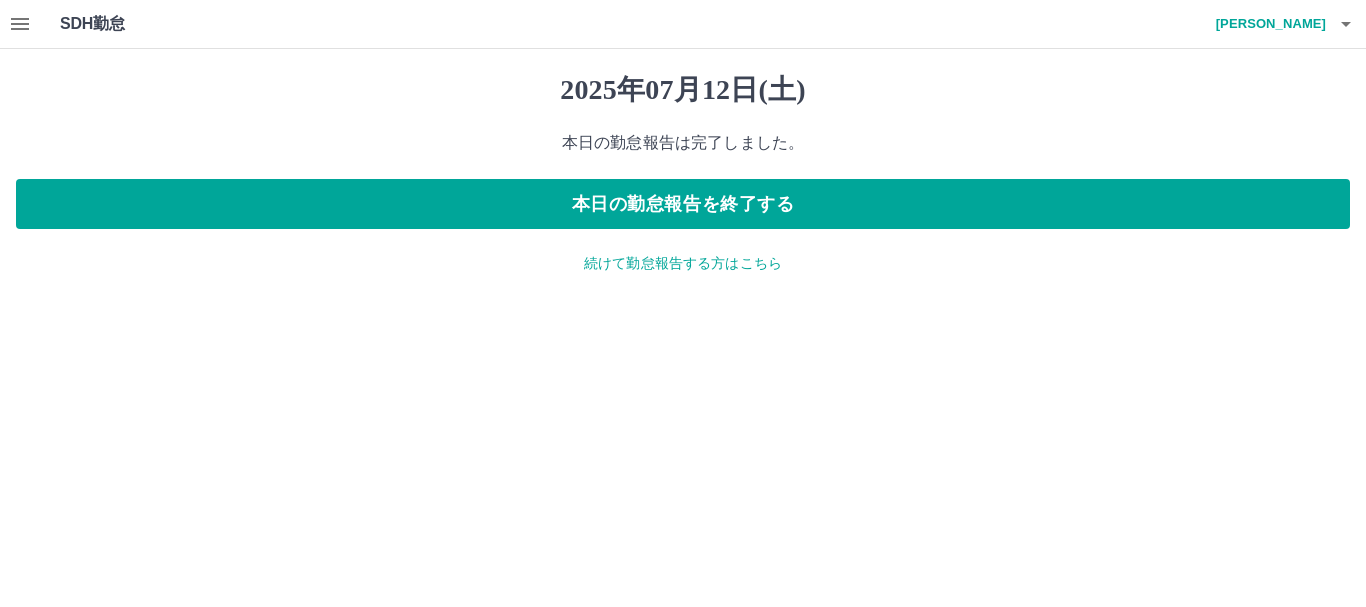 click on "続けて勤怠報告する方はこちら" at bounding box center (683, 263) 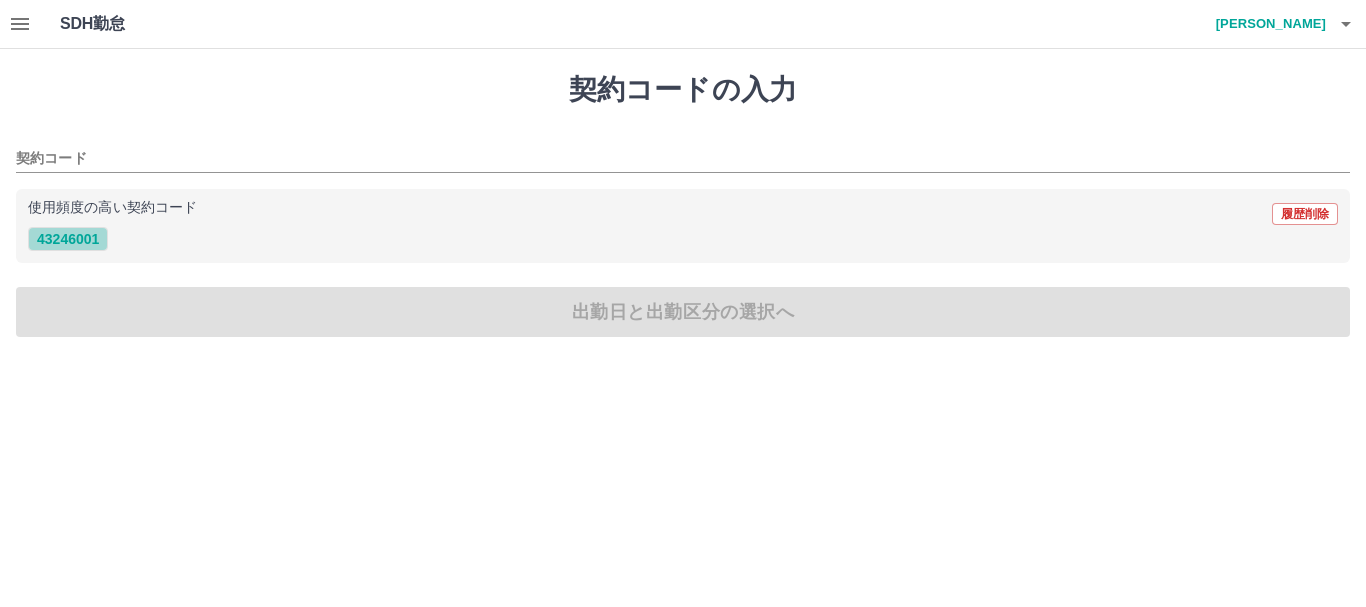 click on "43246001" at bounding box center [68, 239] 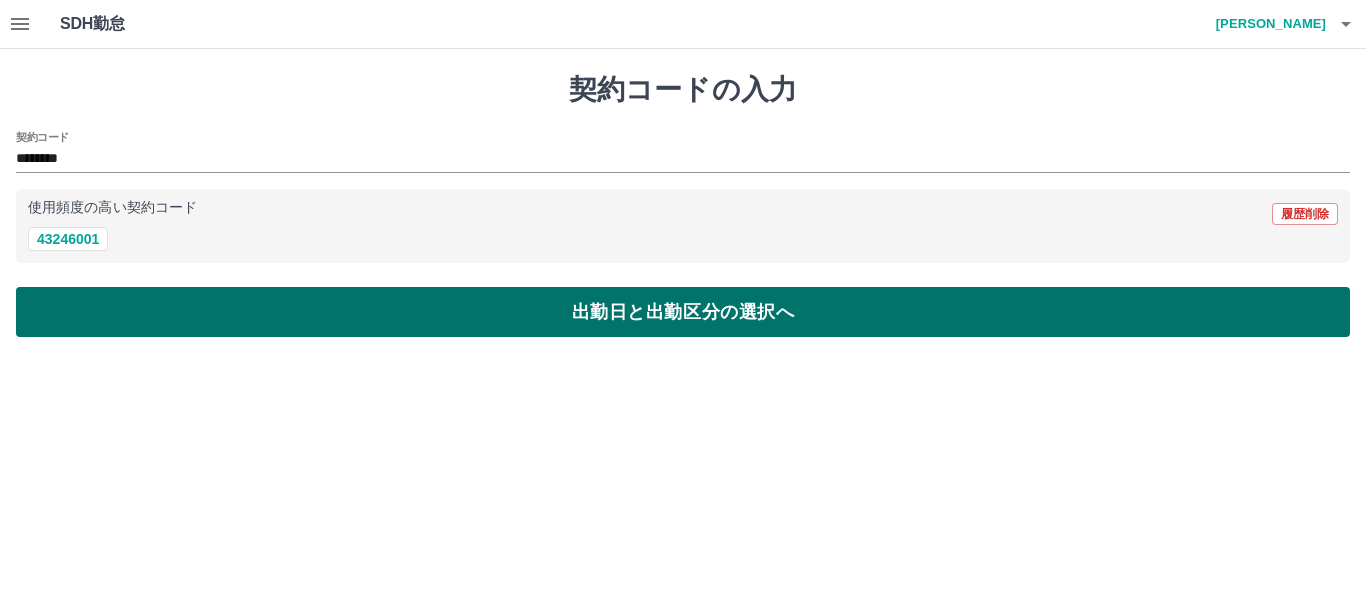 click on "出勤日と出勤区分の選択へ" at bounding box center (683, 312) 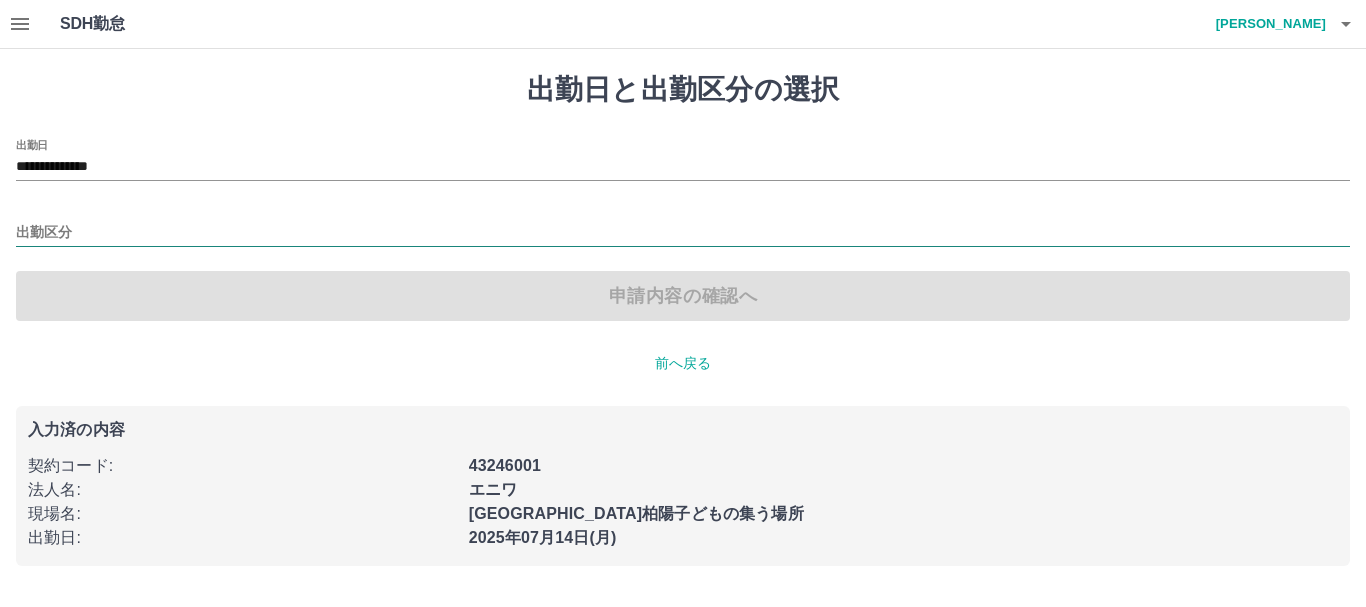 click on "出勤区分" at bounding box center (683, 233) 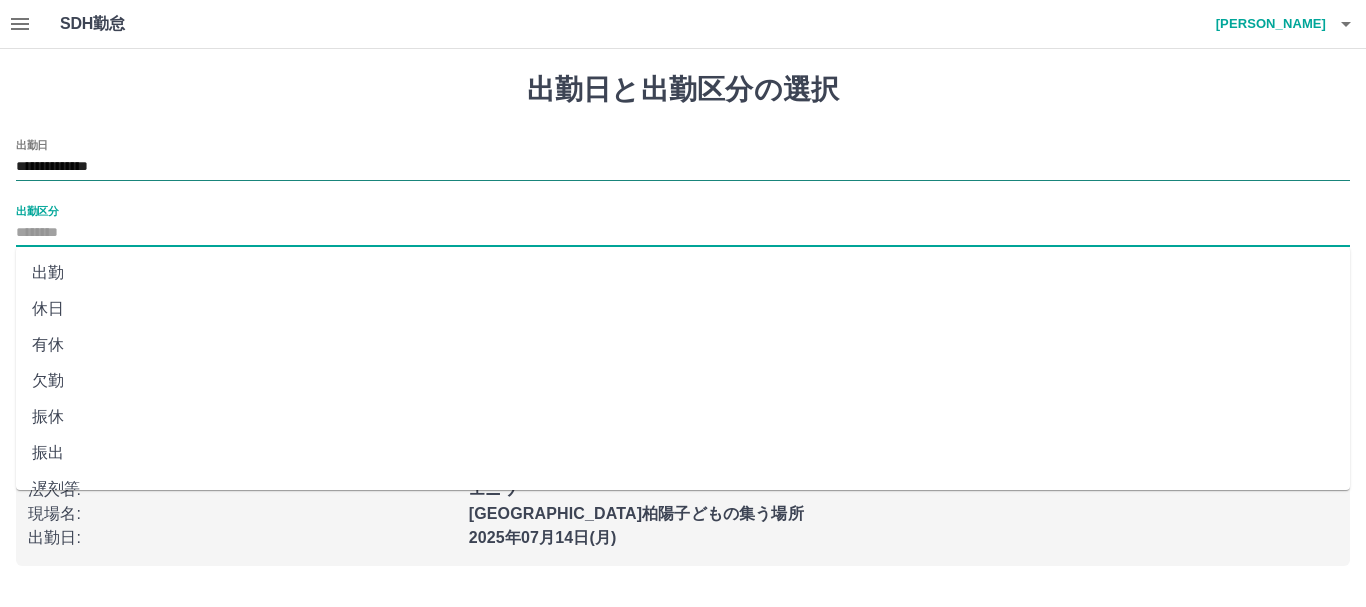 click on "**********" at bounding box center [683, 167] 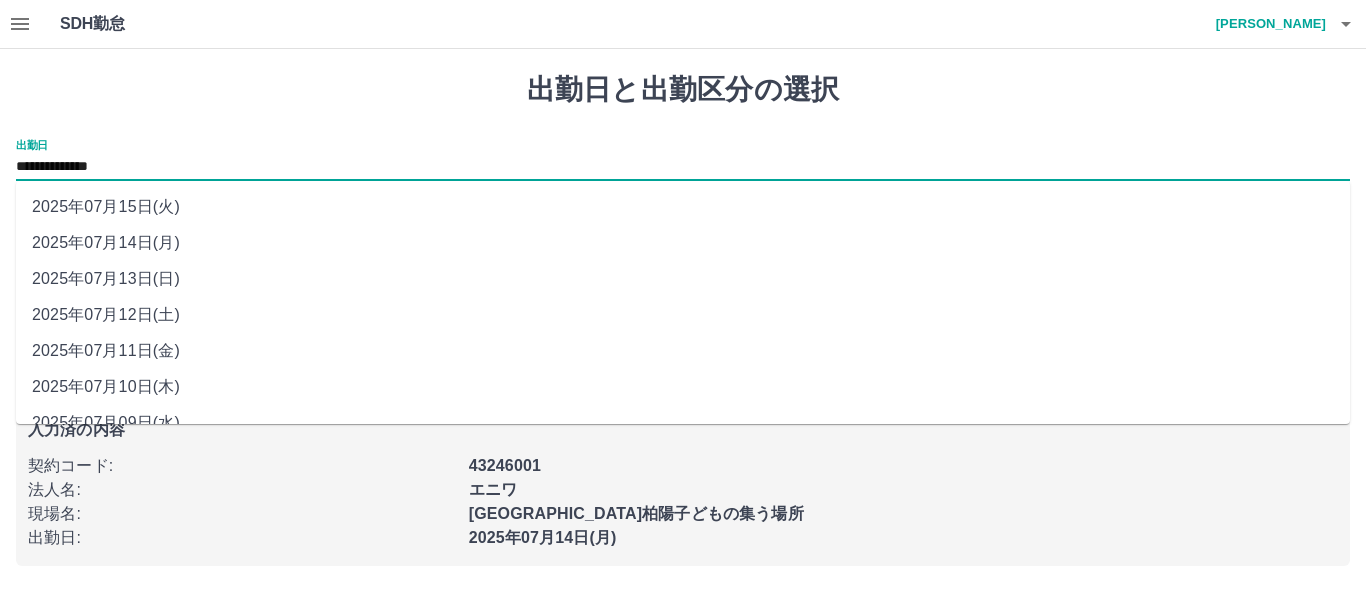 click on "2025年07月13日(日)" at bounding box center [683, 279] 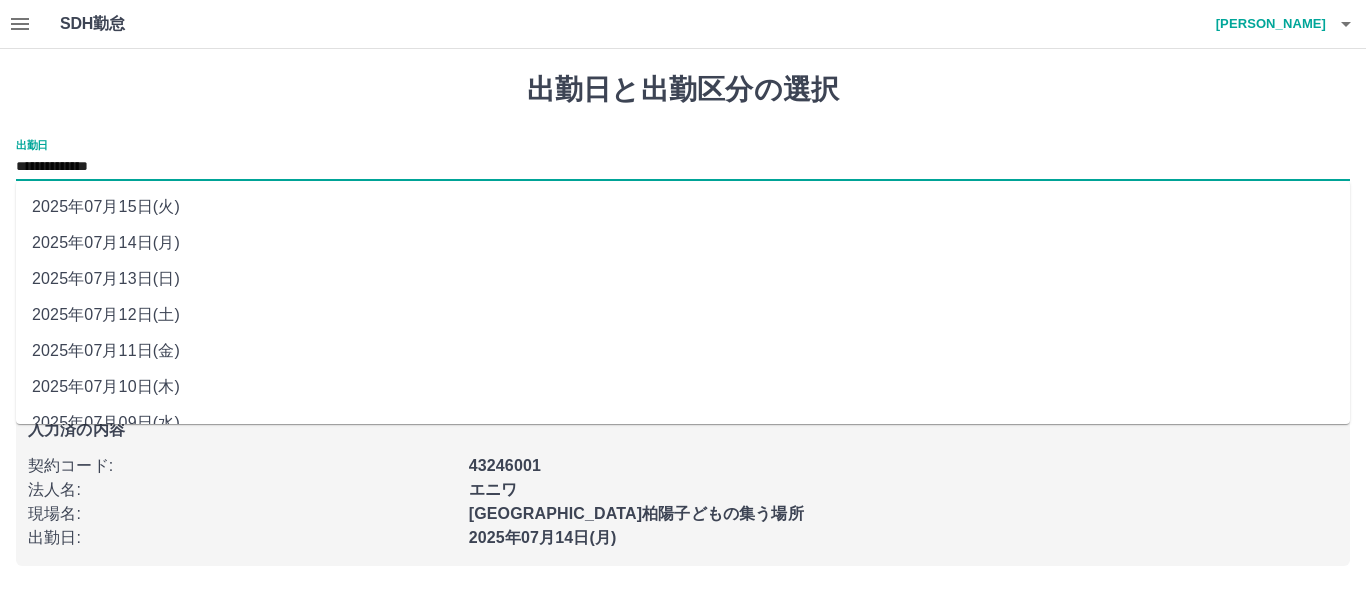 type on "**********" 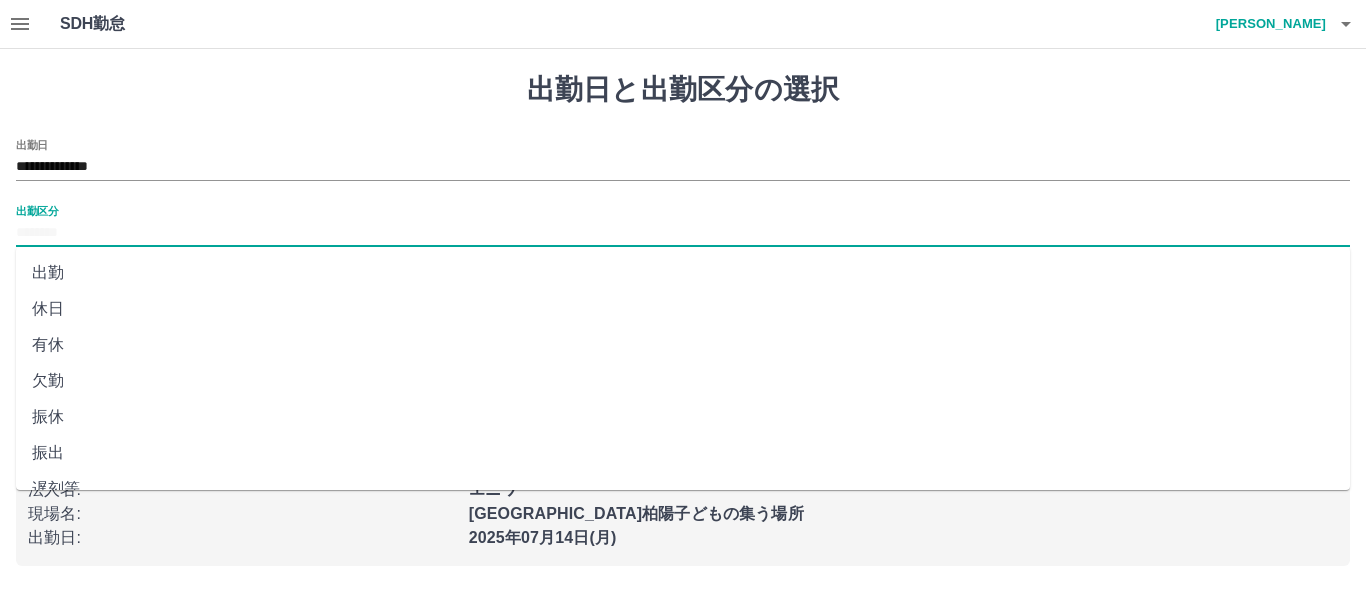 click on "出勤区分" at bounding box center [683, 233] 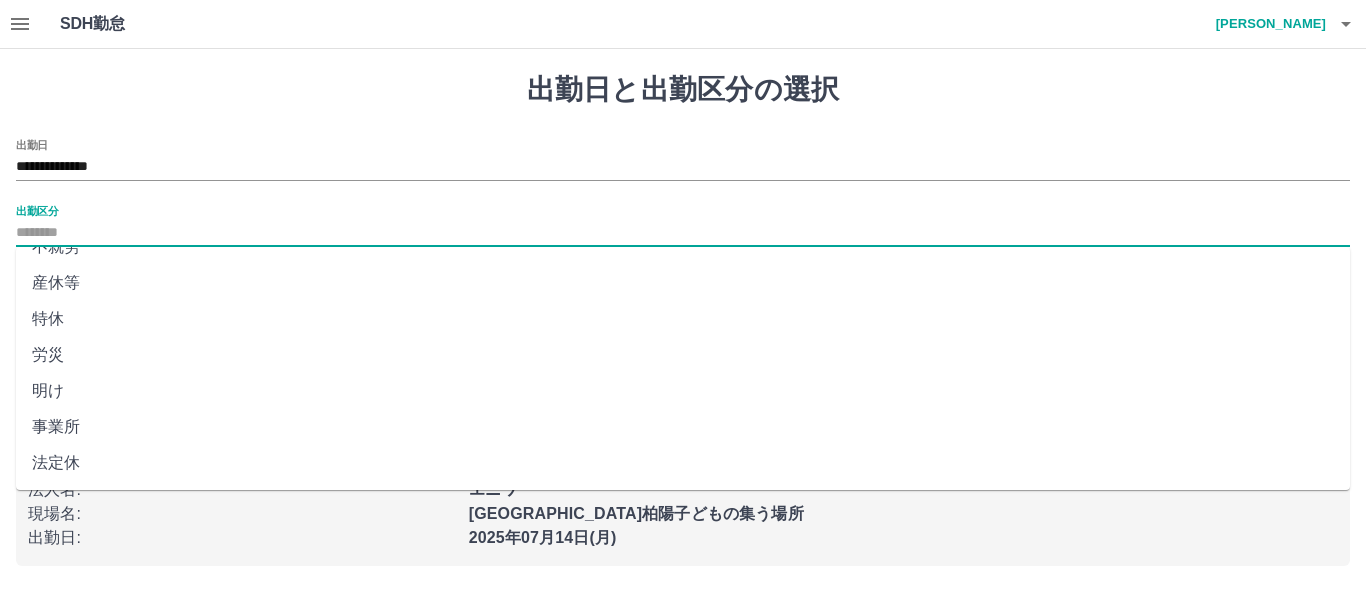 scroll, scrollTop: 421, scrollLeft: 0, axis: vertical 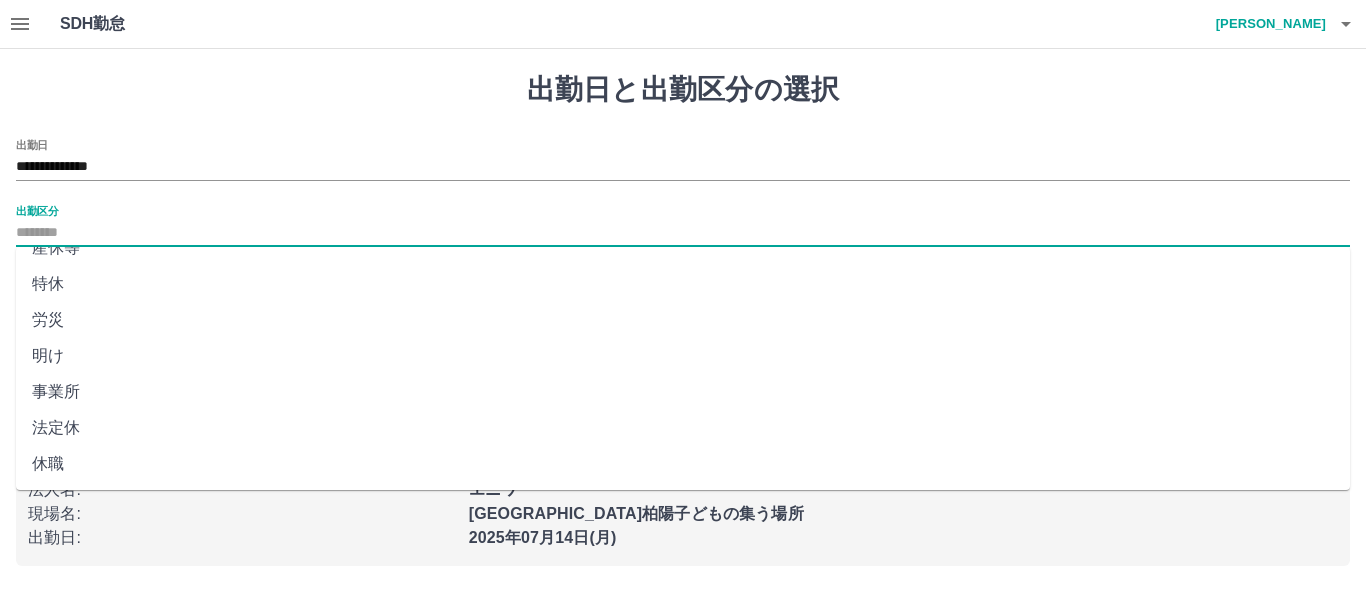 click on "法定休" at bounding box center (683, 428) 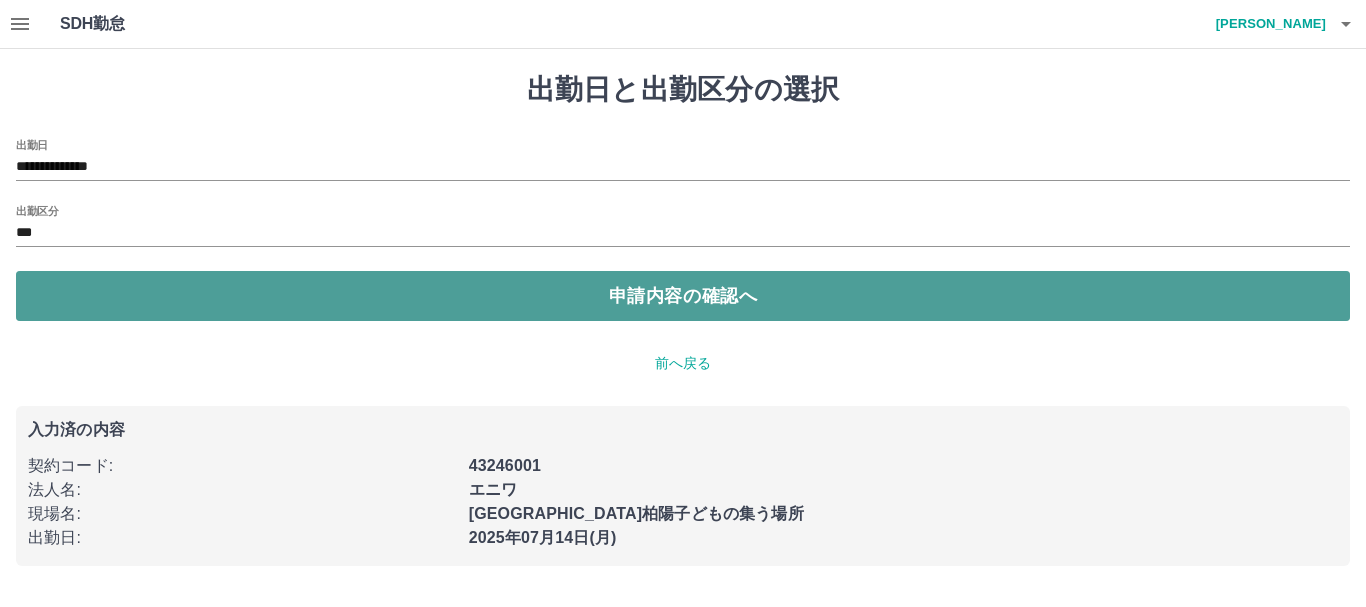 click on "申請内容の確認へ" at bounding box center [683, 296] 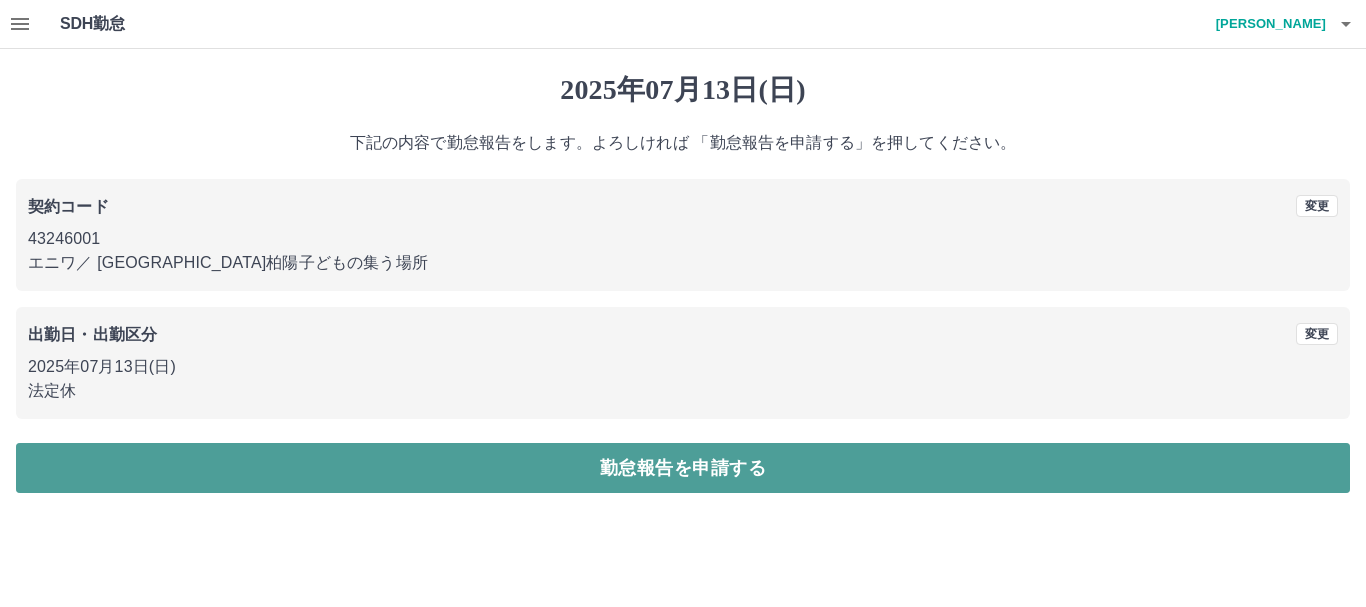 click on "勤怠報告を申請する" at bounding box center [683, 468] 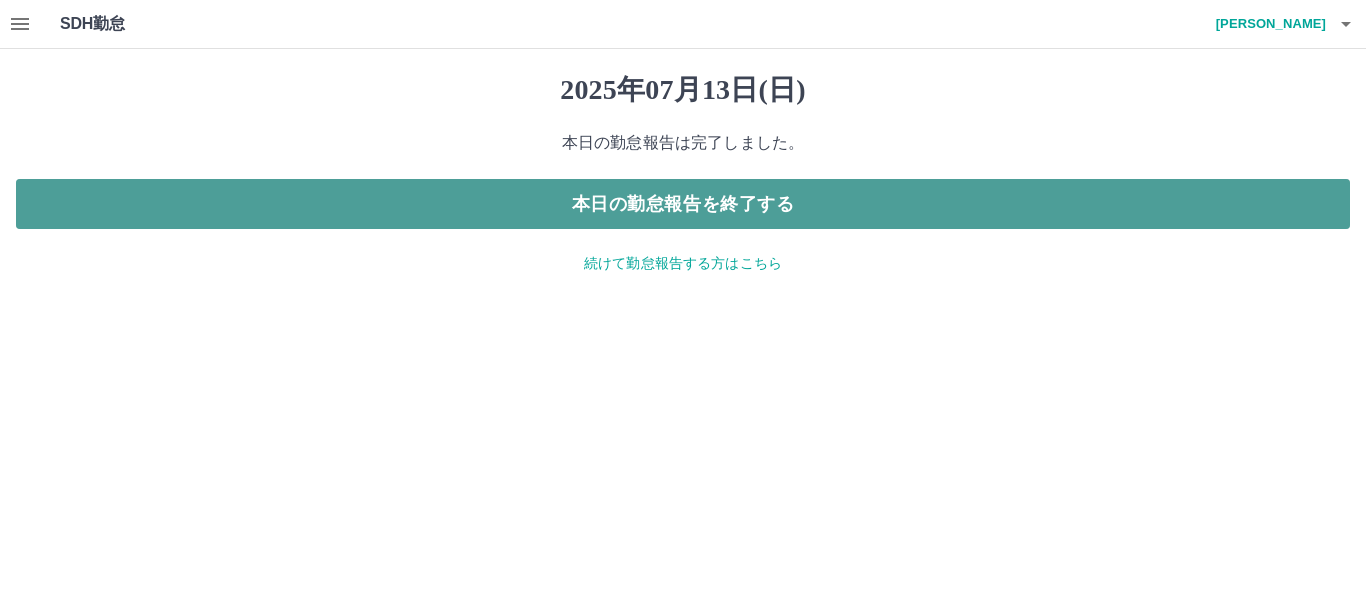 click on "本日の勤怠報告を終了する" at bounding box center [683, 204] 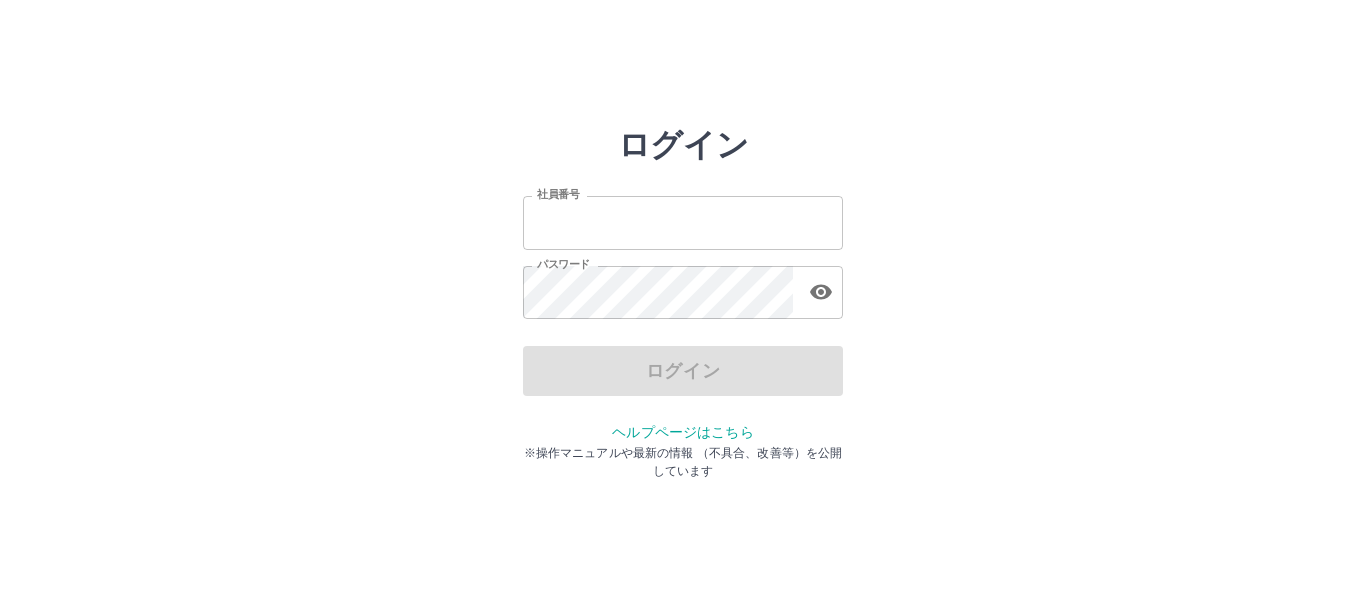 scroll, scrollTop: 0, scrollLeft: 0, axis: both 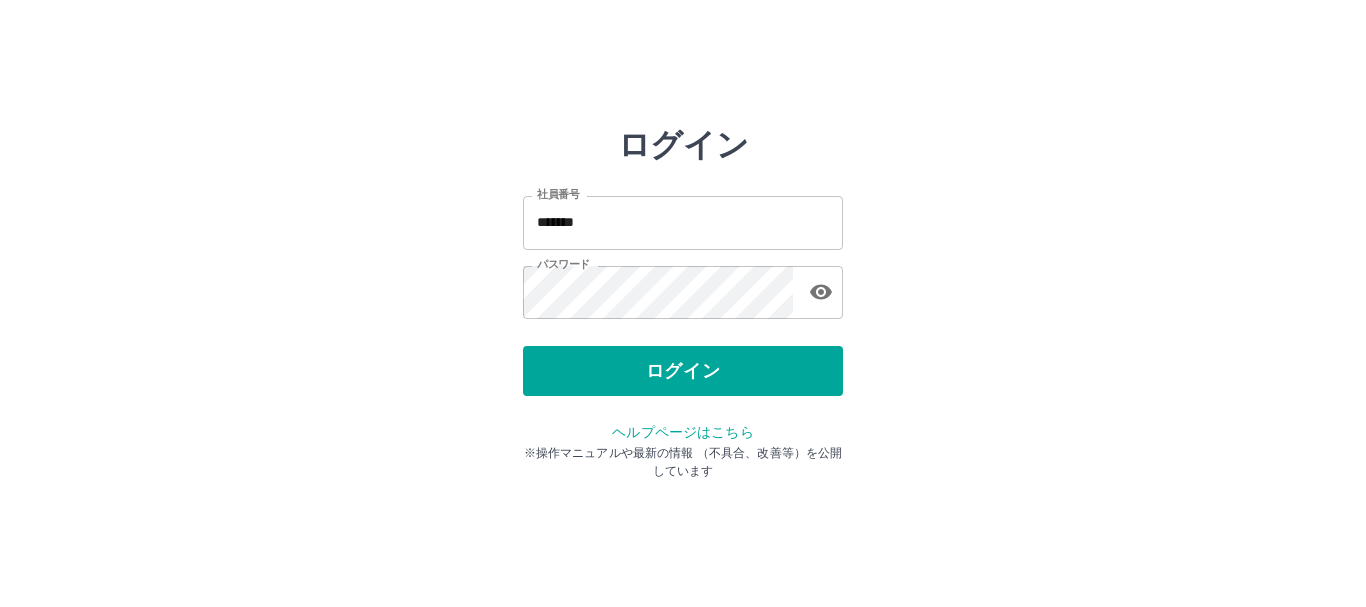 click on "ログイン" at bounding box center (683, 371) 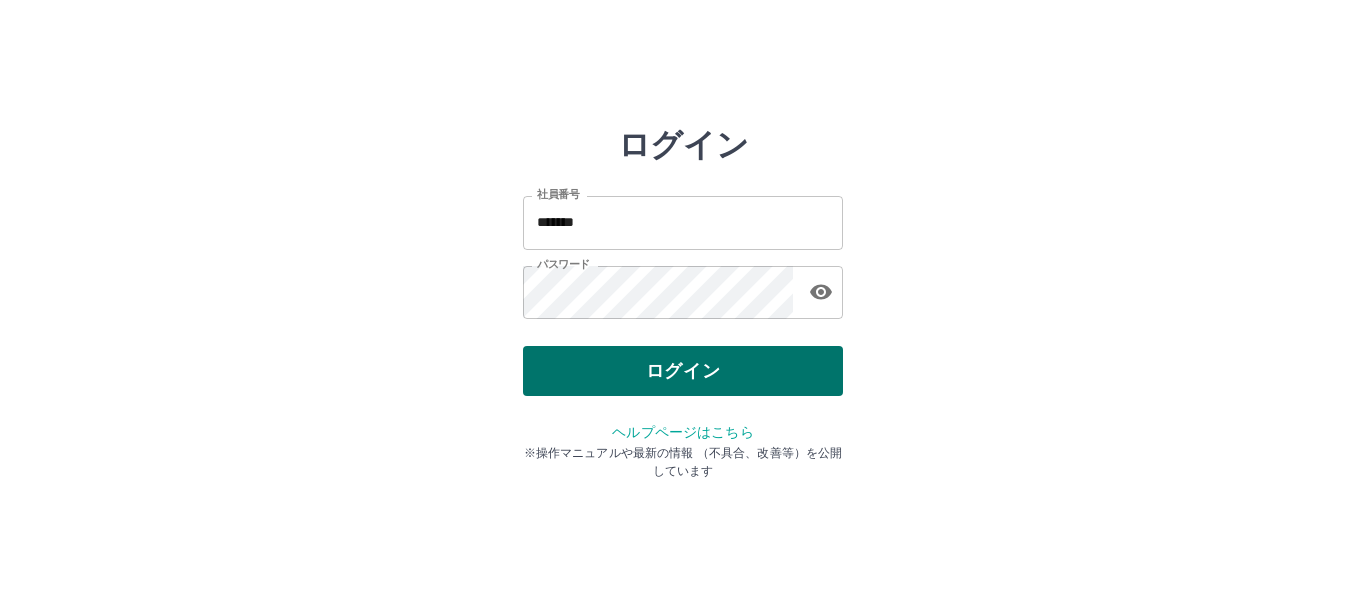 click on "ログイン" at bounding box center (683, 371) 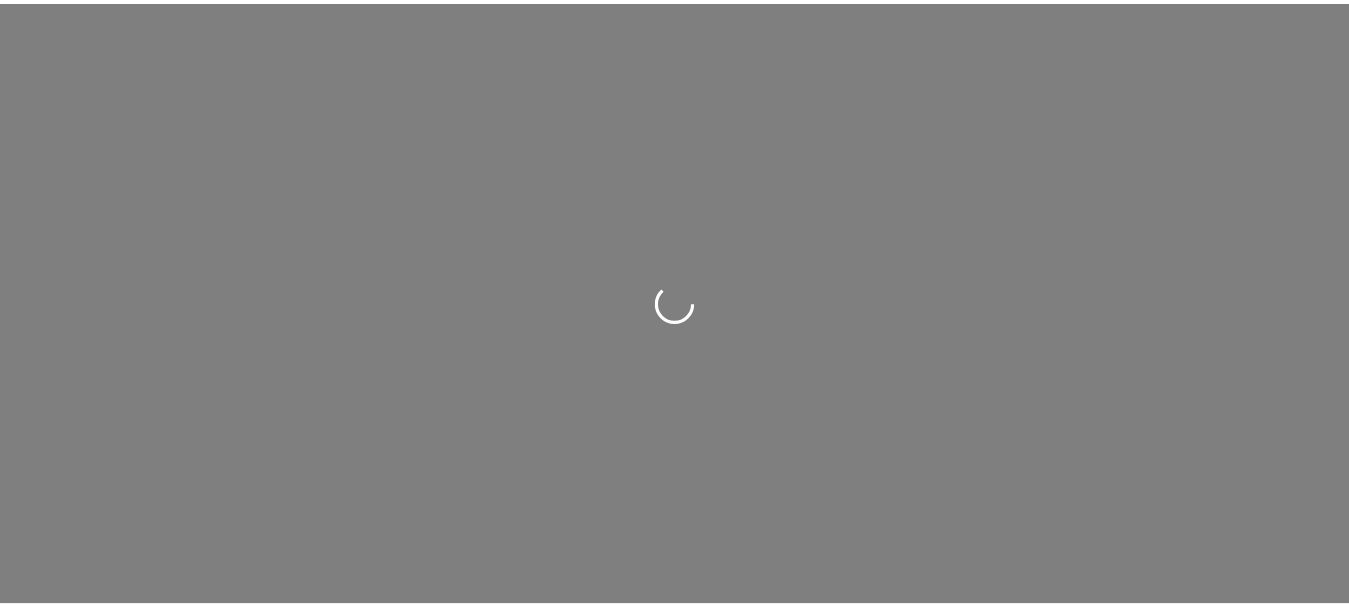 scroll, scrollTop: 0, scrollLeft: 0, axis: both 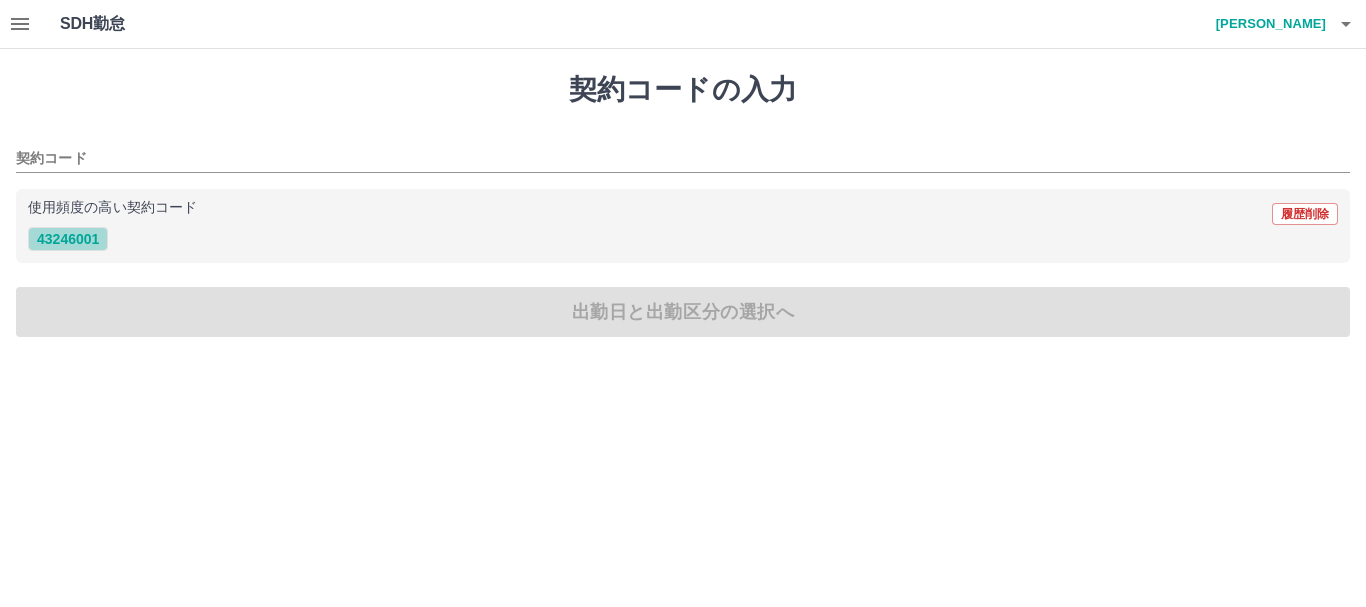 click on "43246001" at bounding box center (68, 239) 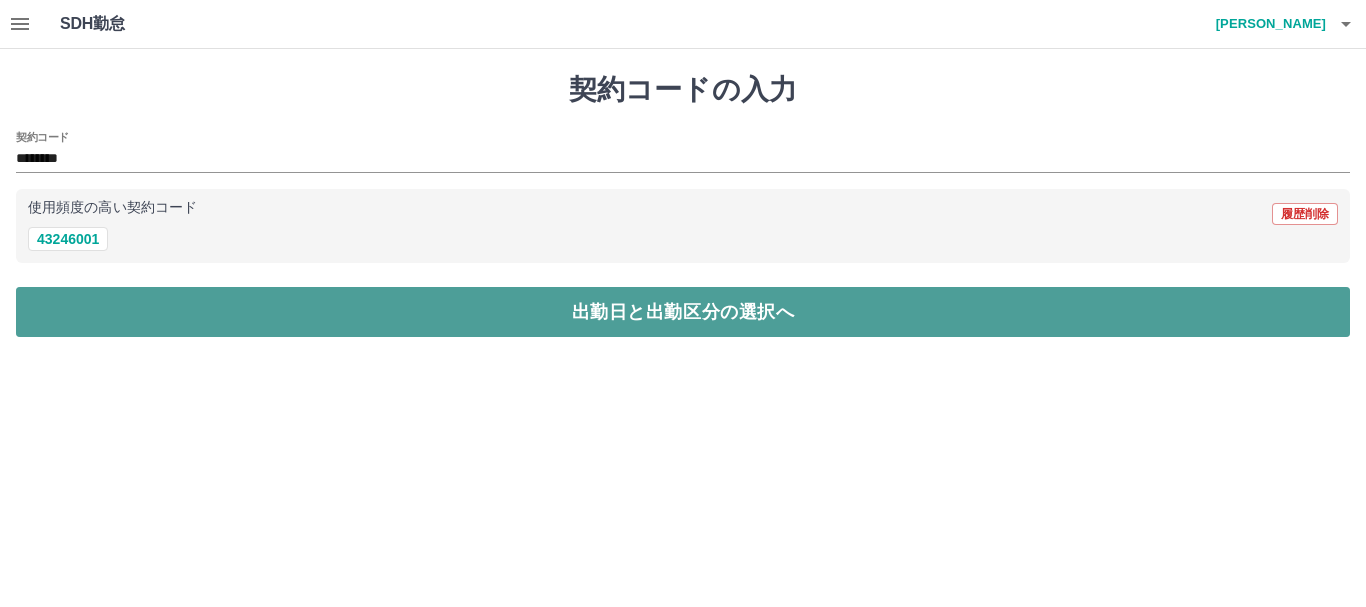 click on "出勤日と出勤区分の選択へ" at bounding box center [683, 312] 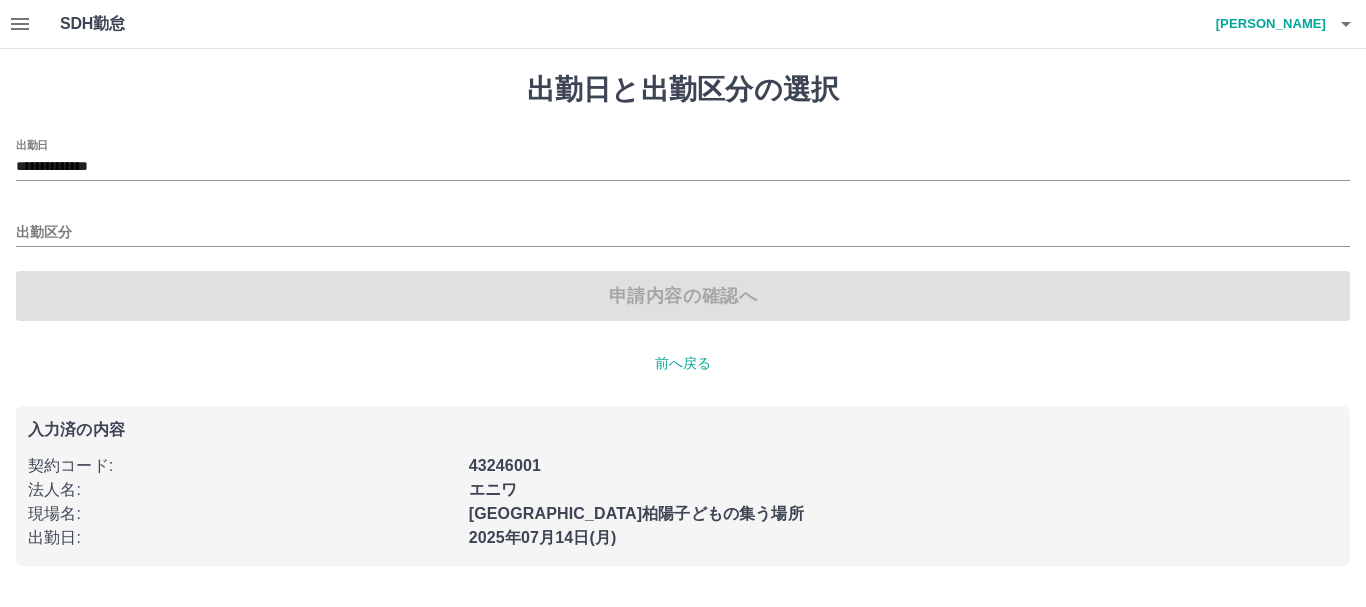 click on "出勤区分" at bounding box center (683, 226) 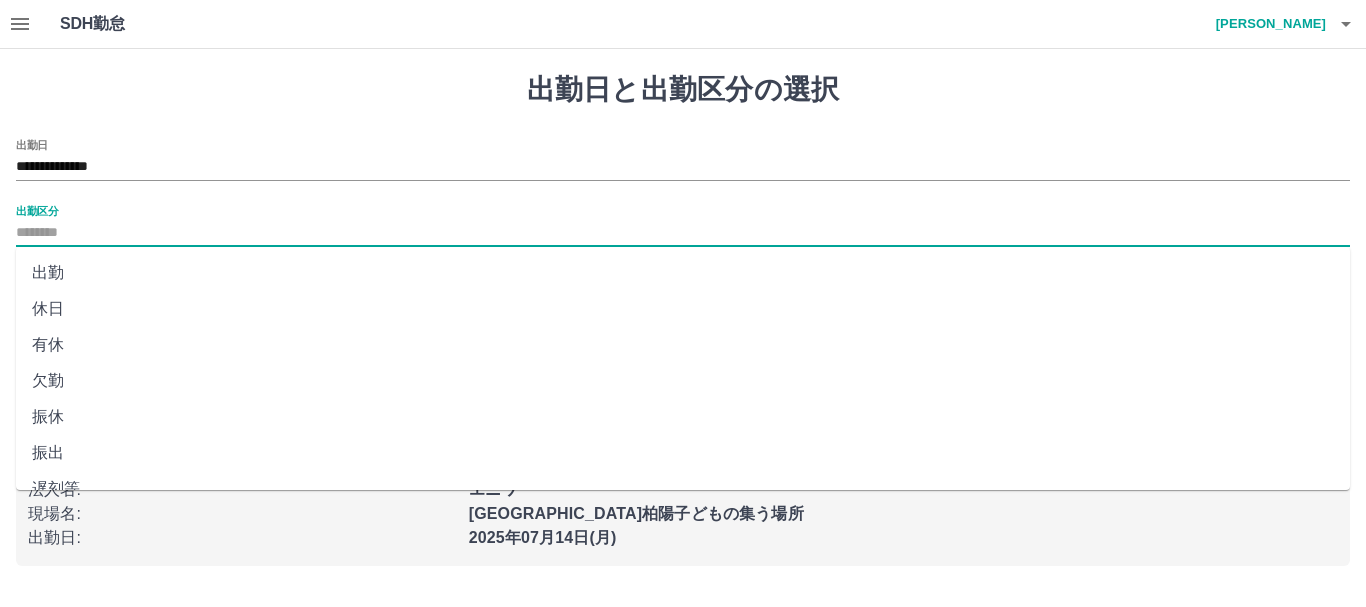 click on "出勤区分" at bounding box center (683, 233) 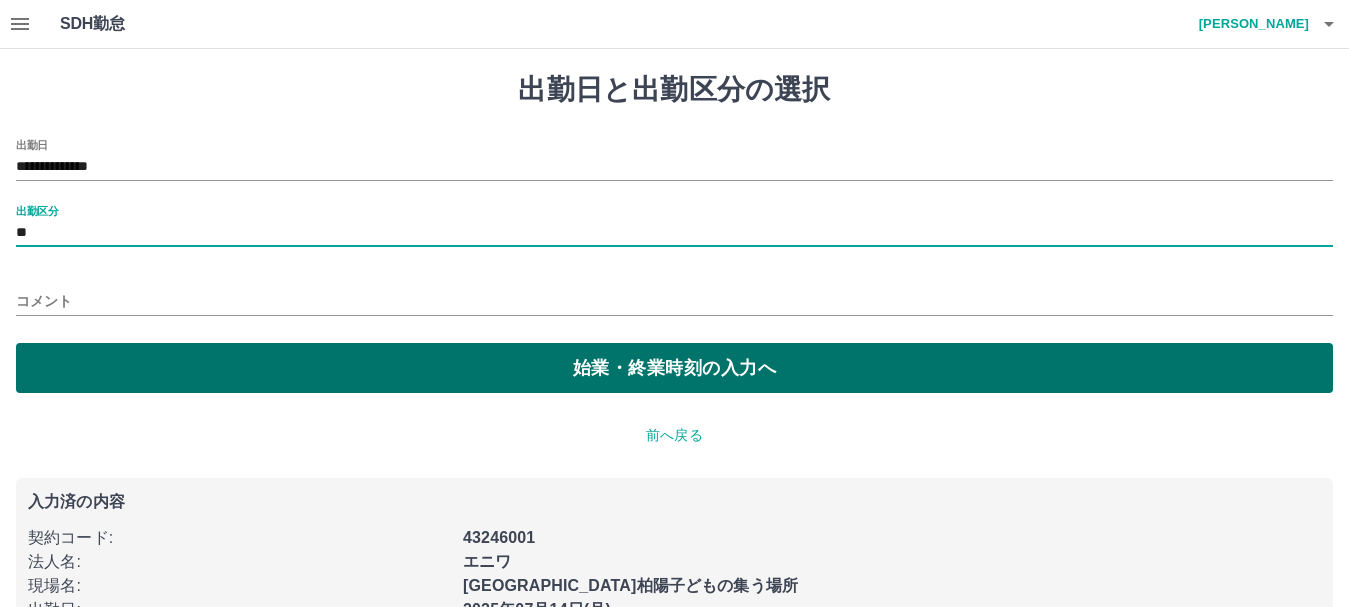 click on "始業・終業時刻の入力へ" at bounding box center (674, 368) 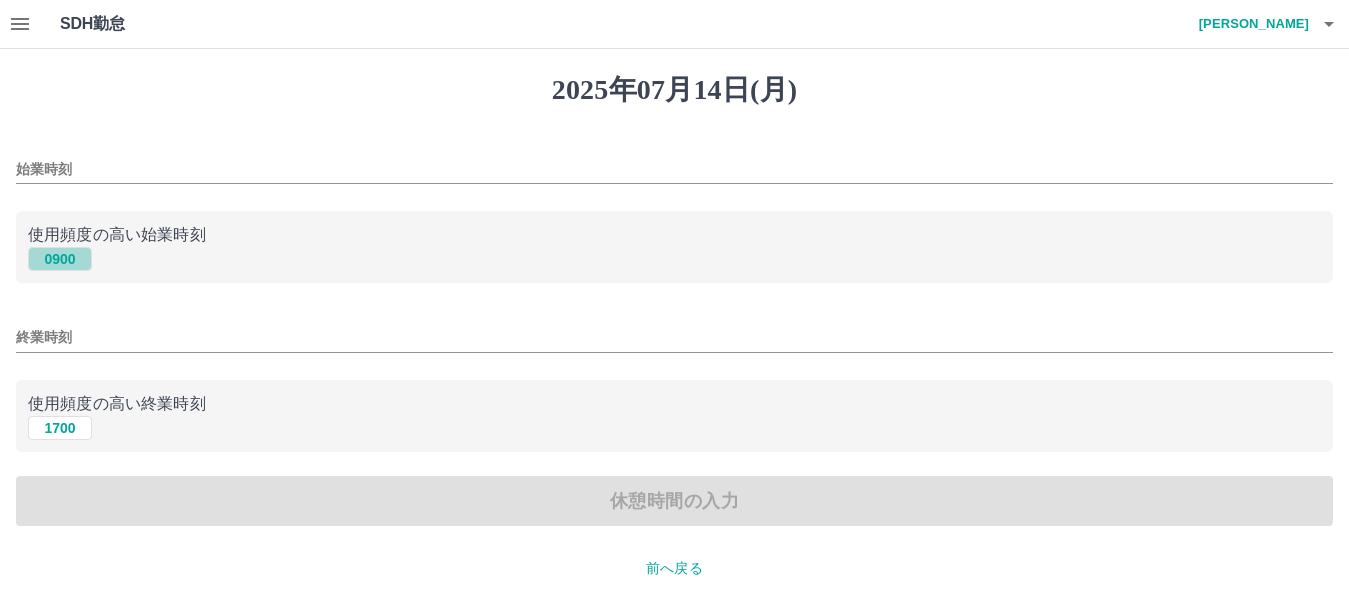 click on "0900" at bounding box center (60, 259) 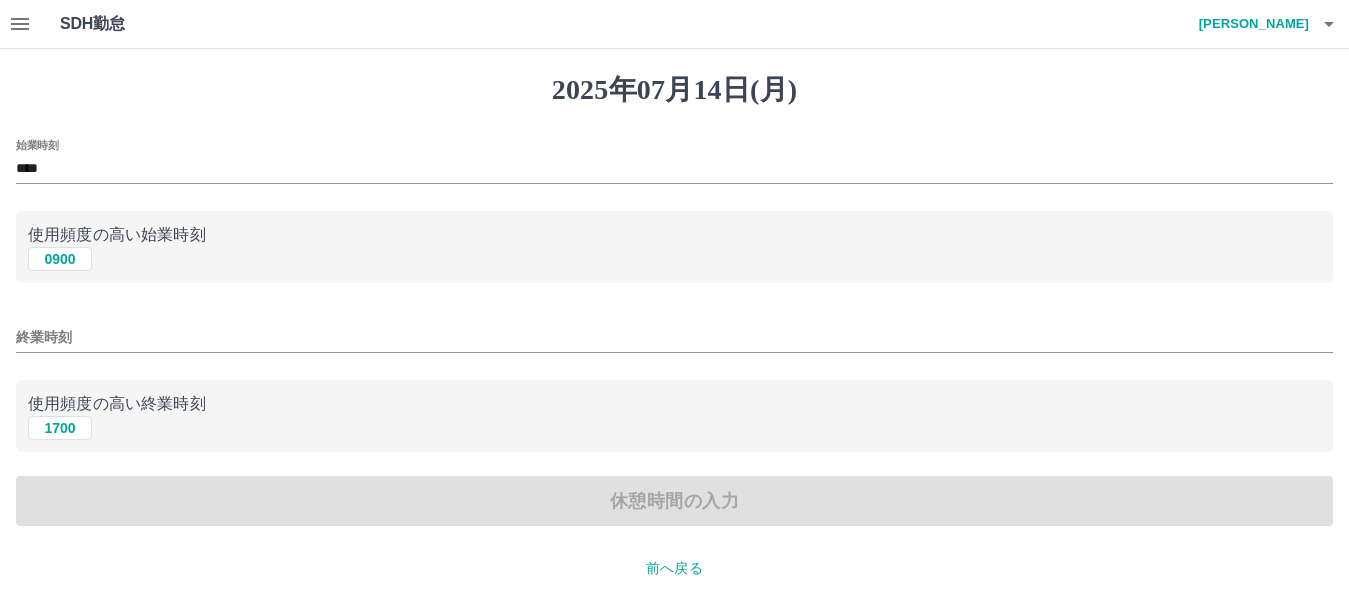 click on "始業時刻 **** 使用頻度の高い始業時刻 0900 終業時刻 使用頻度の高い終業時刻 1700 休憩時間の入力" at bounding box center (674, 333) 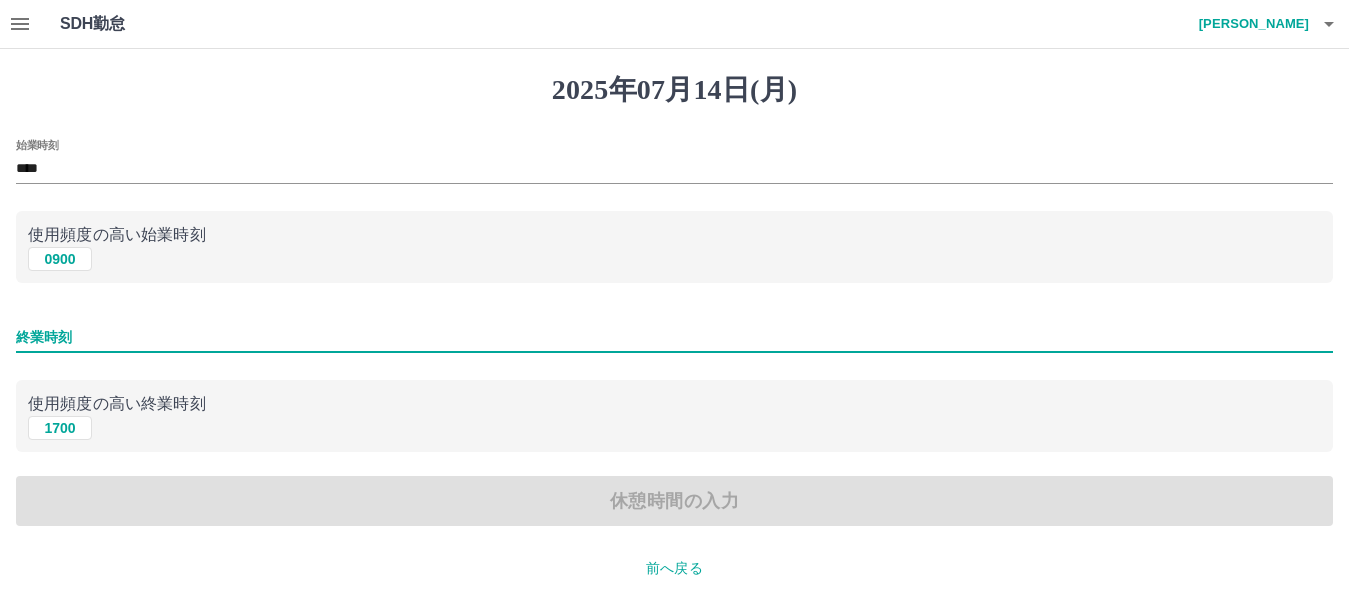 click on "終業時刻" at bounding box center [674, 337] 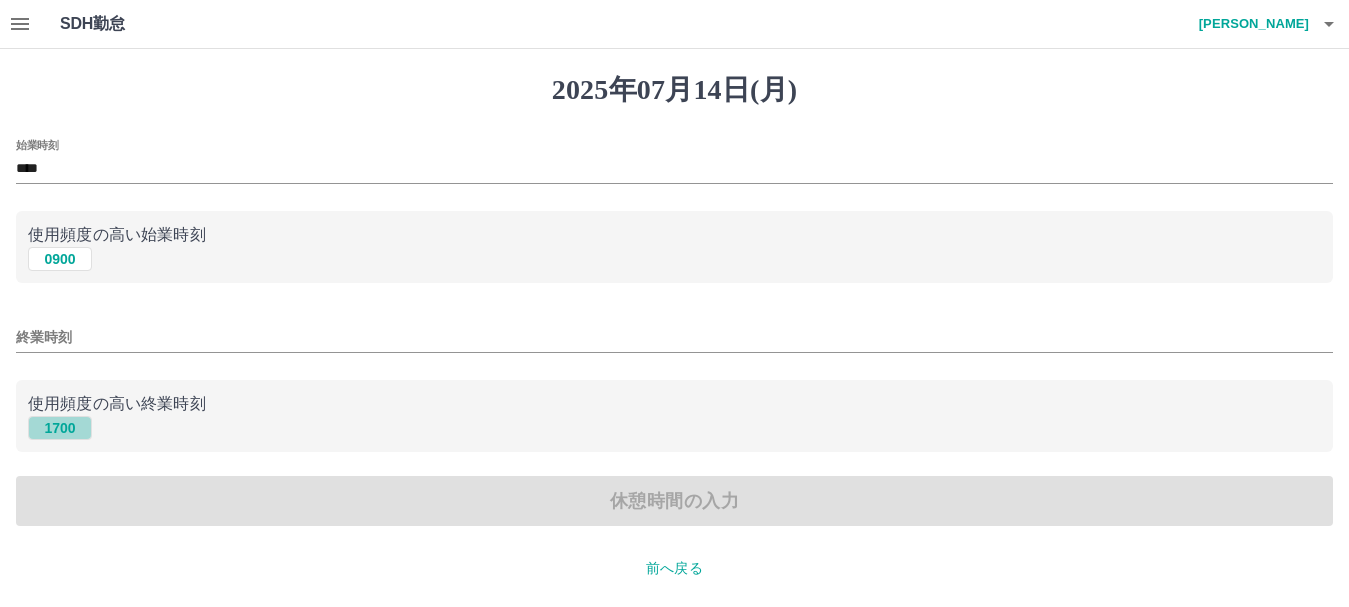 click on "1700" at bounding box center (60, 428) 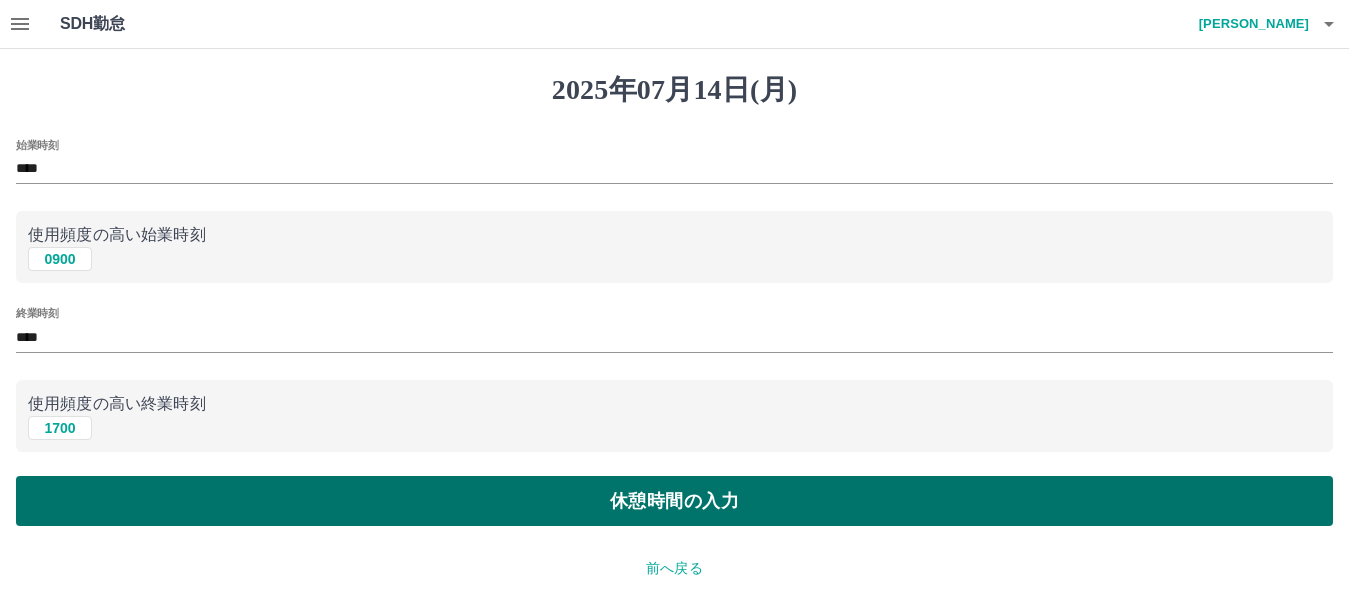 click on "休憩時間の入力" at bounding box center (674, 501) 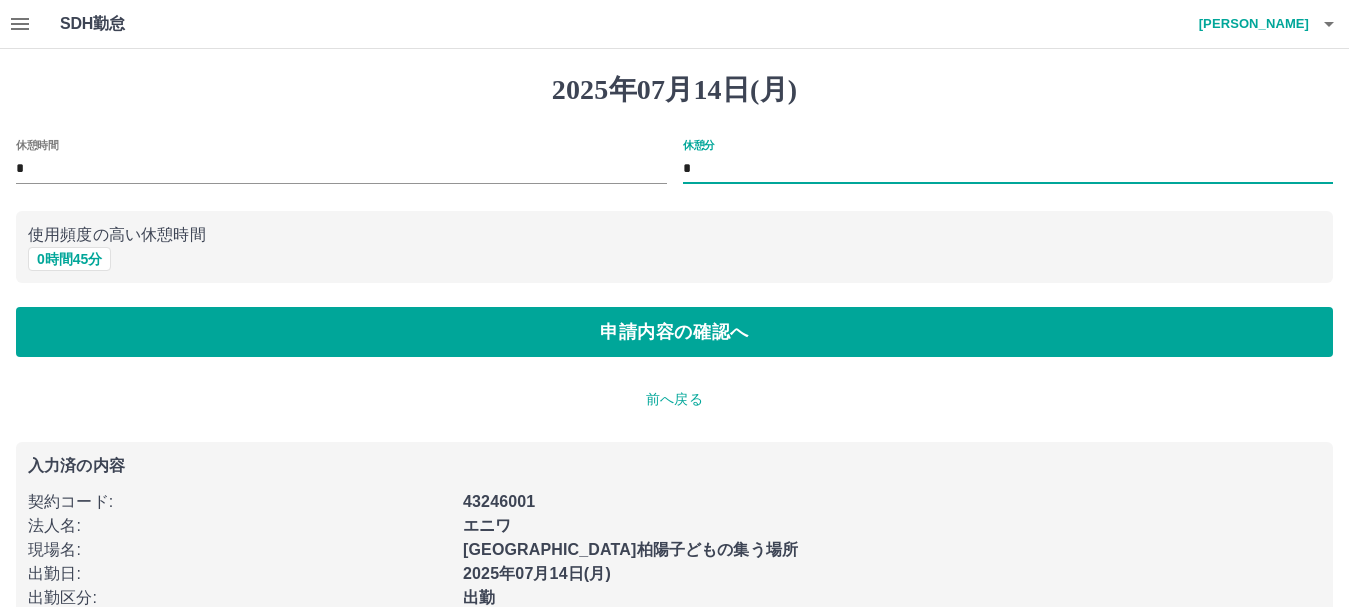 drag, startPoint x: 713, startPoint y: 163, endPoint x: 486, endPoint y: 172, distance: 227.17834 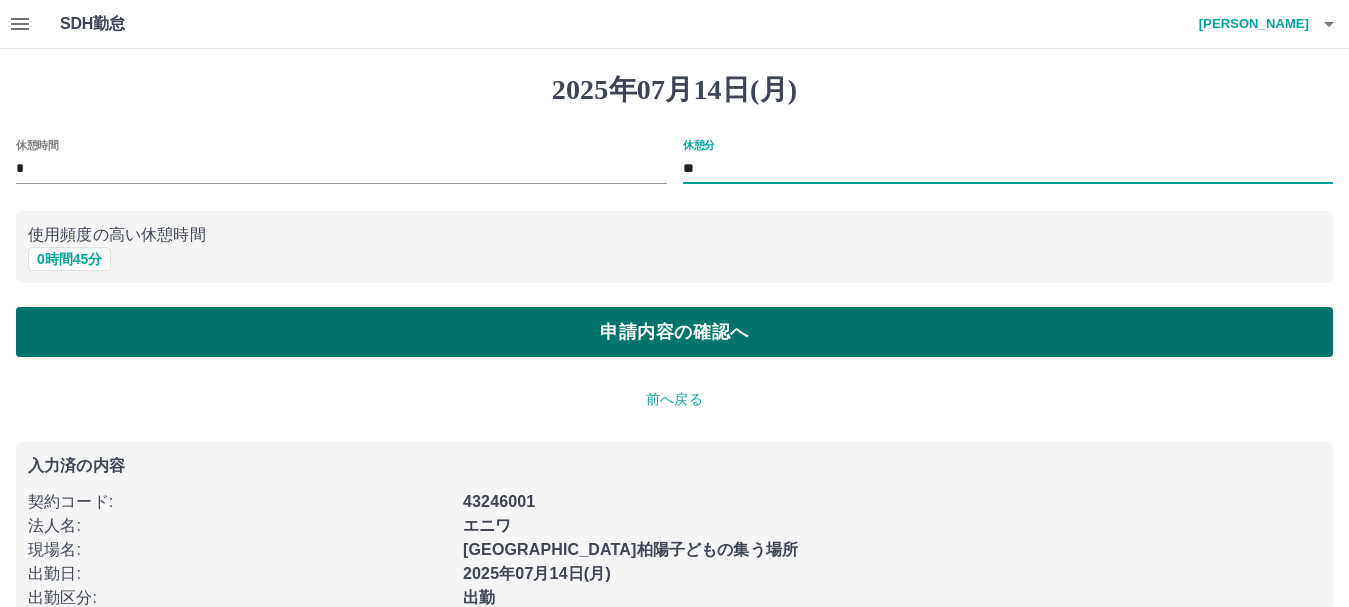 type on "**" 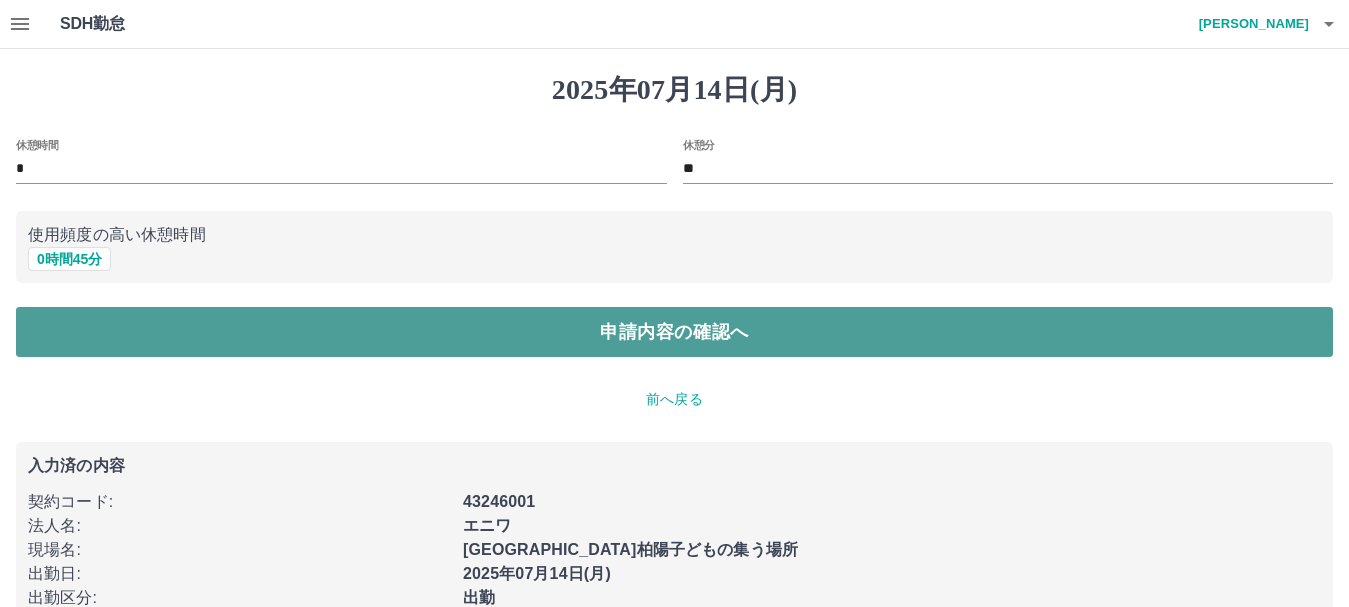 click on "申請内容の確認へ" at bounding box center (674, 332) 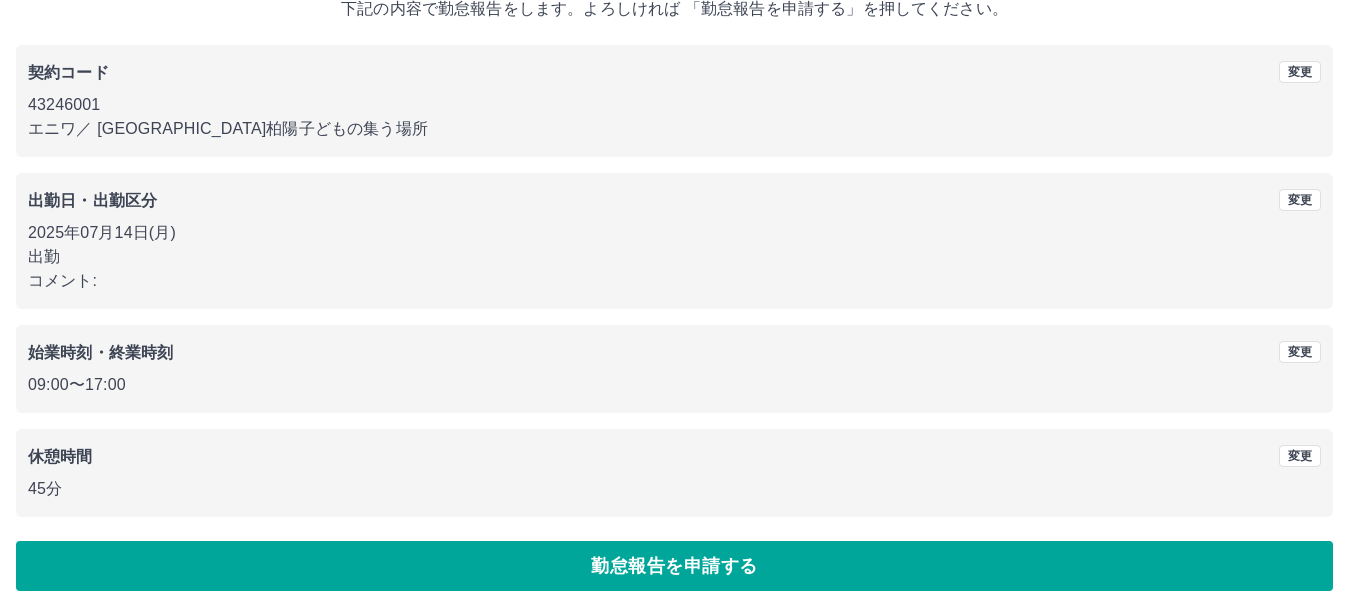 scroll, scrollTop: 142, scrollLeft: 0, axis: vertical 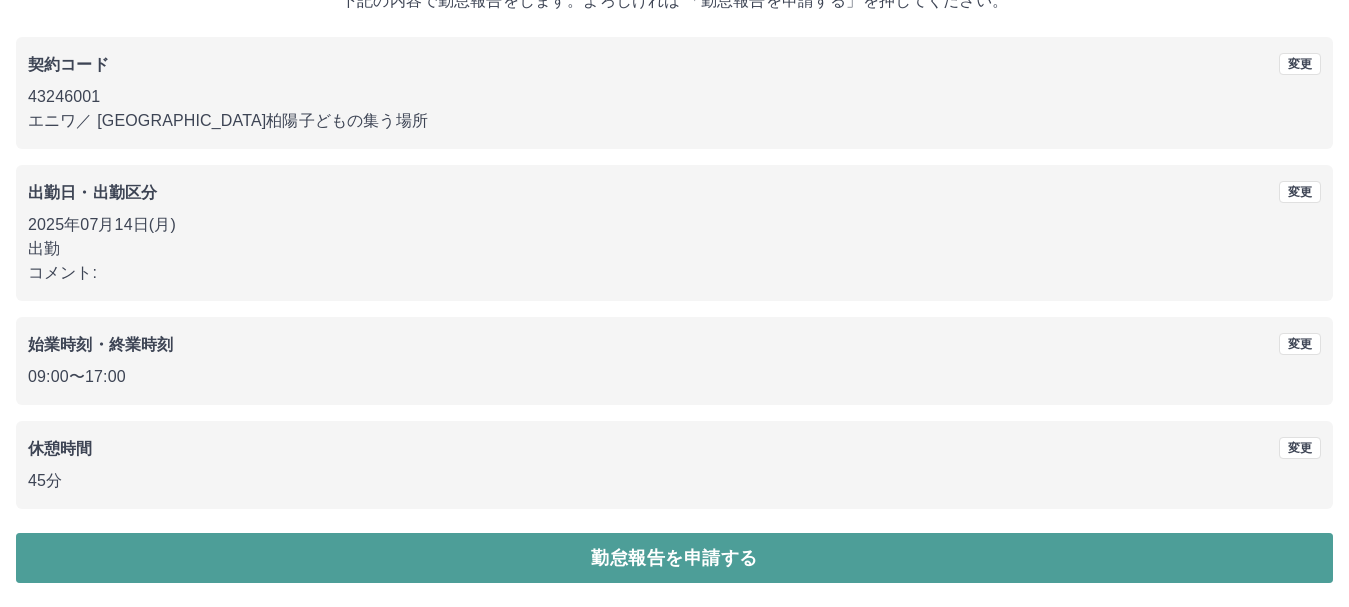 click on "勤怠報告を申請する" at bounding box center (674, 558) 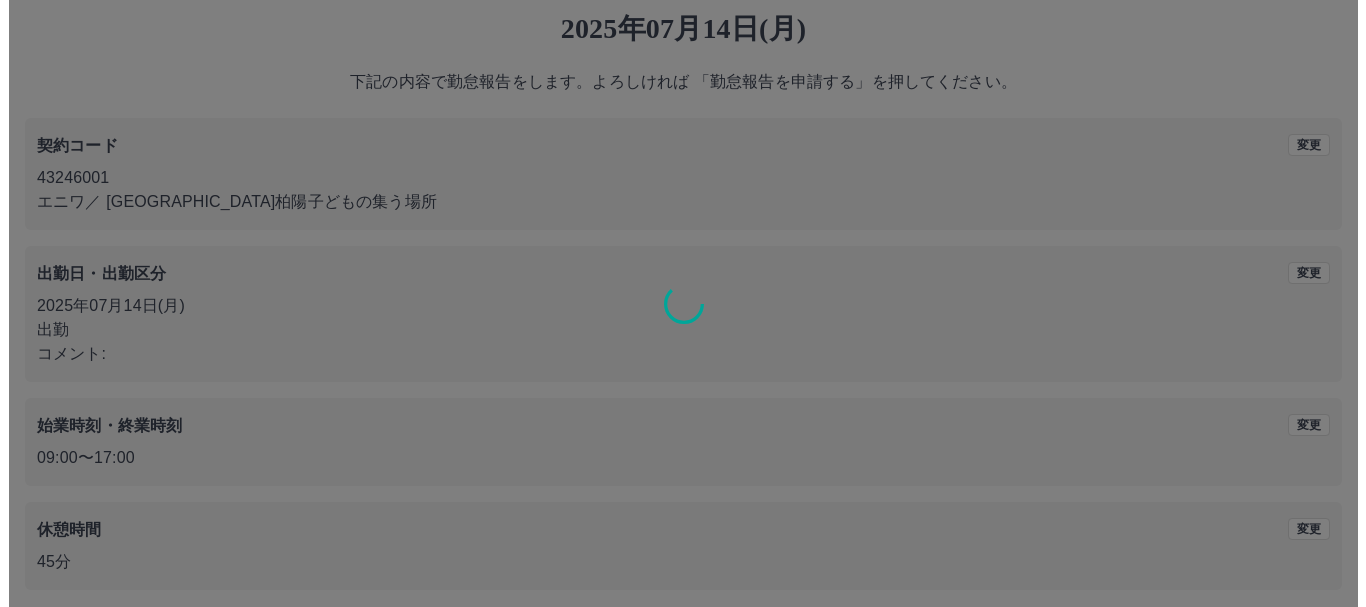 scroll, scrollTop: 0, scrollLeft: 0, axis: both 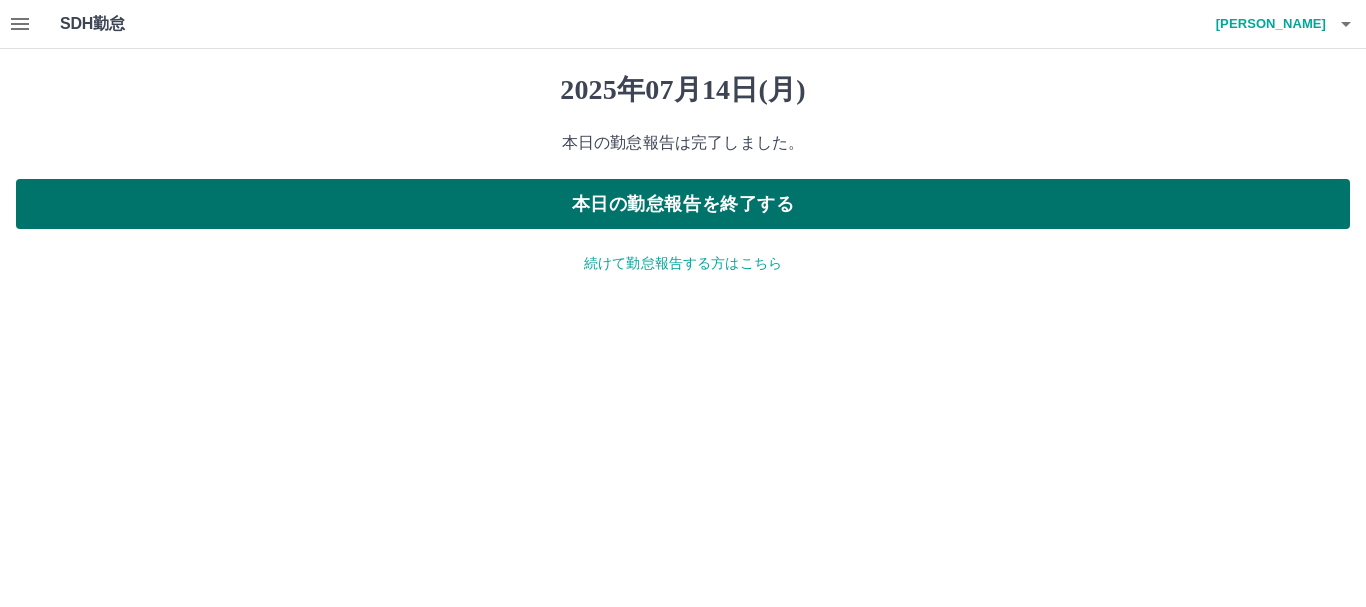 click on "本日の勤怠報告を終了する" at bounding box center (683, 204) 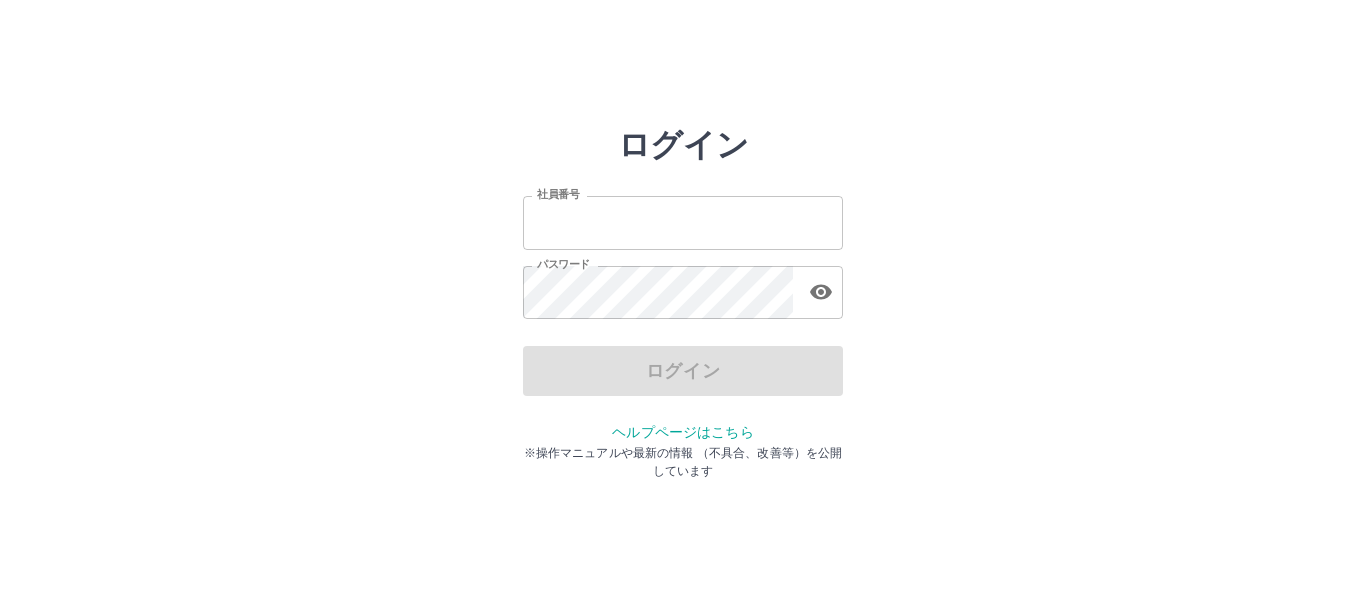 scroll, scrollTop: 0, scrollLeft: 0, axis: both 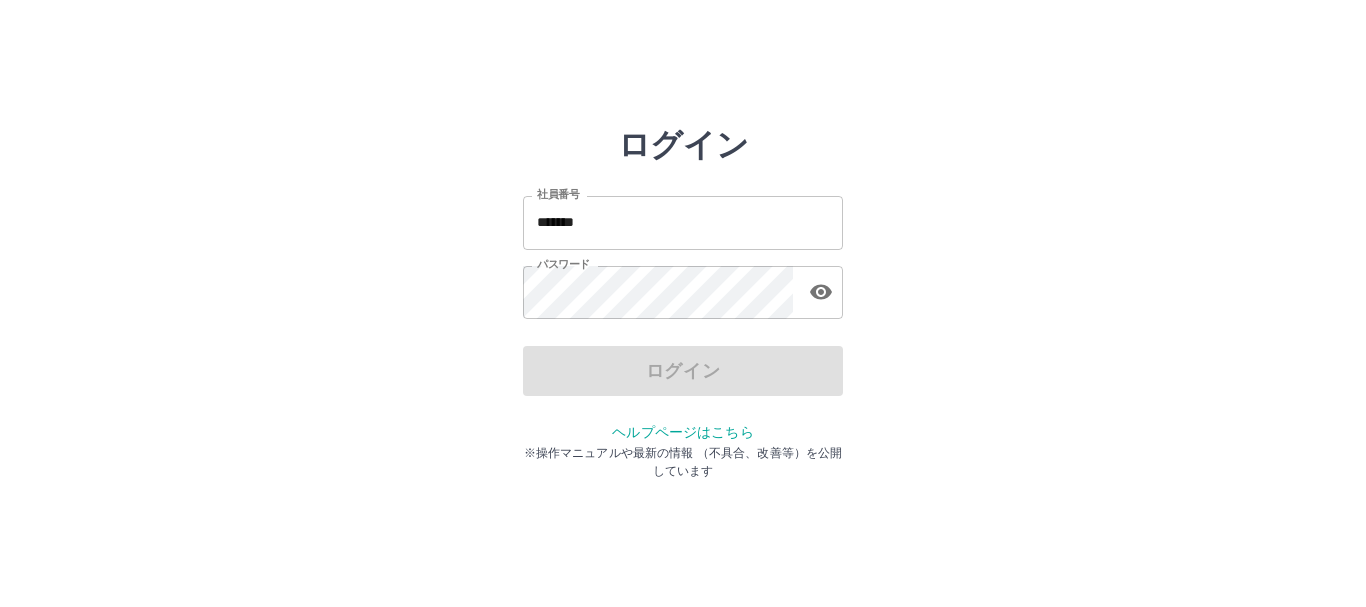 click on "ログイン 社員番号 ******* 社員番号 パスワード パスワード ログイン ヘルプページはこちら ※操作マニュアルや最新の情報 （不具合、改善等）を公開しています" at bounding box center (683, 223) 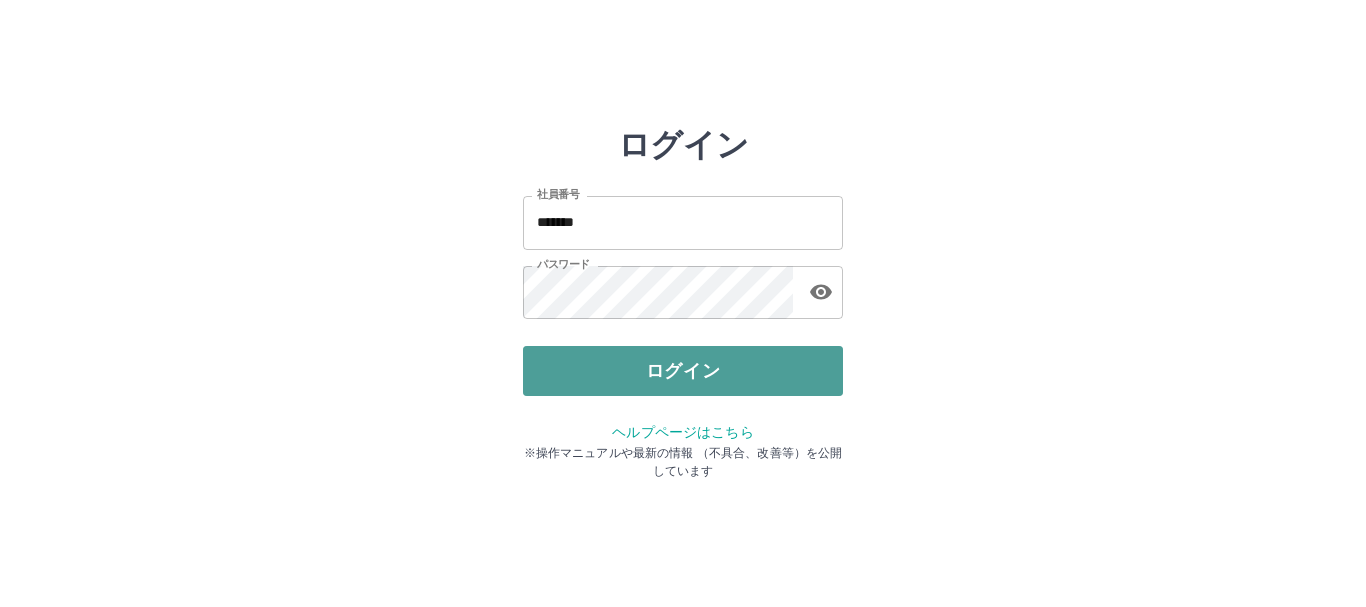 click on "ログイン" at bounding box center [683, 371] 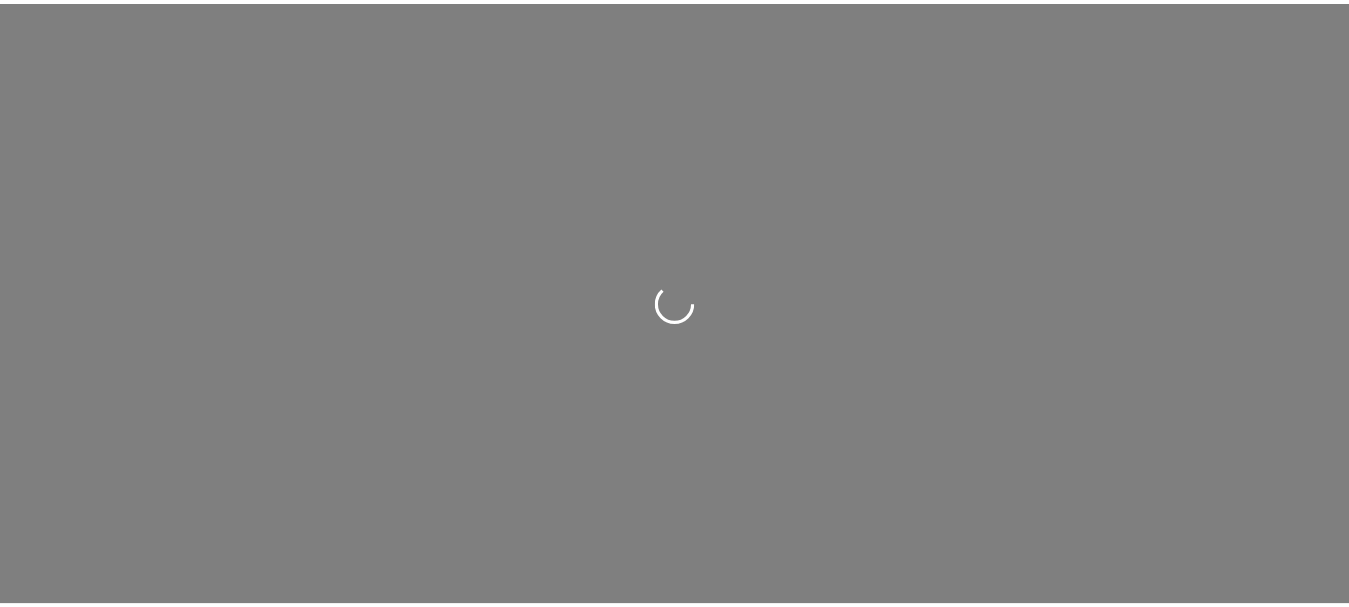 scroll, scrollTop: 0, scrollLeft: 0, axis: both 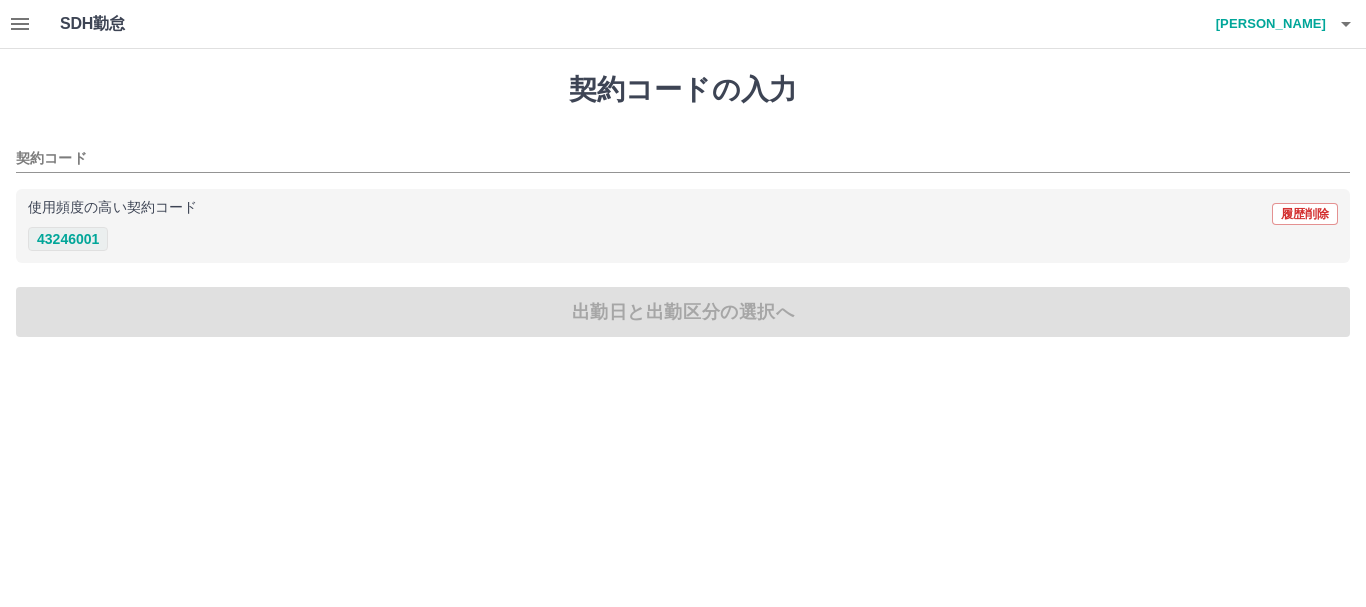 click on "43246001" at bounding box center (68, 239) 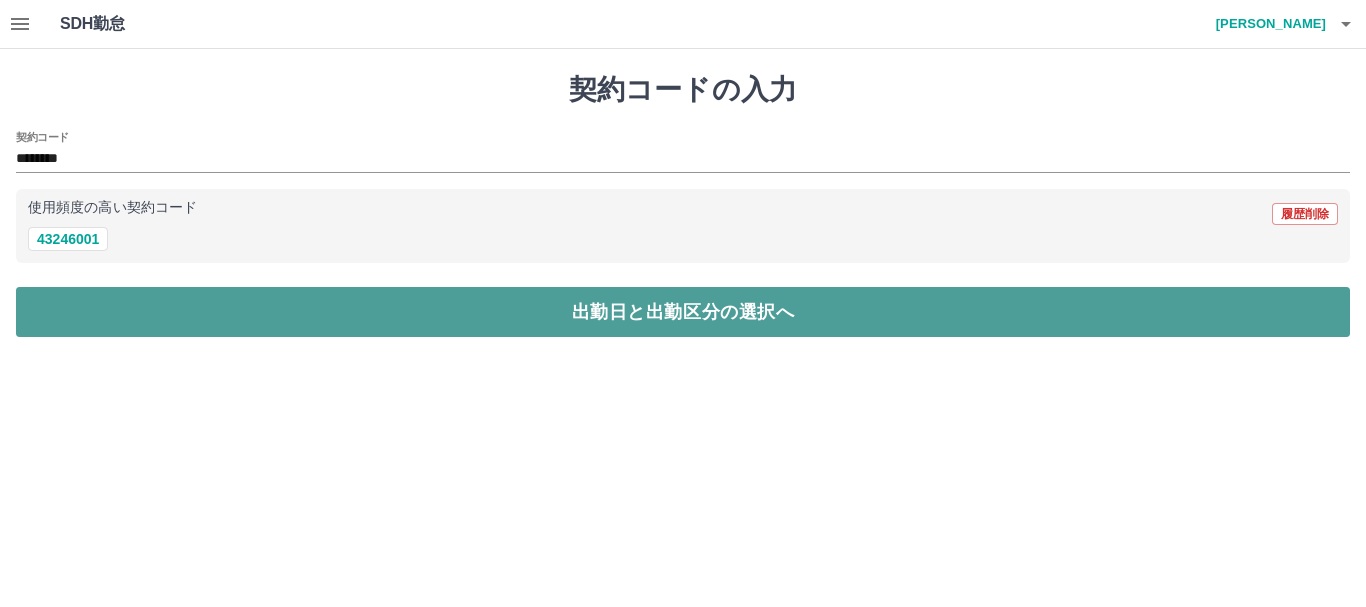 click on "出勤日と出勤区分の選択へ" at bounding box center (683, 312) 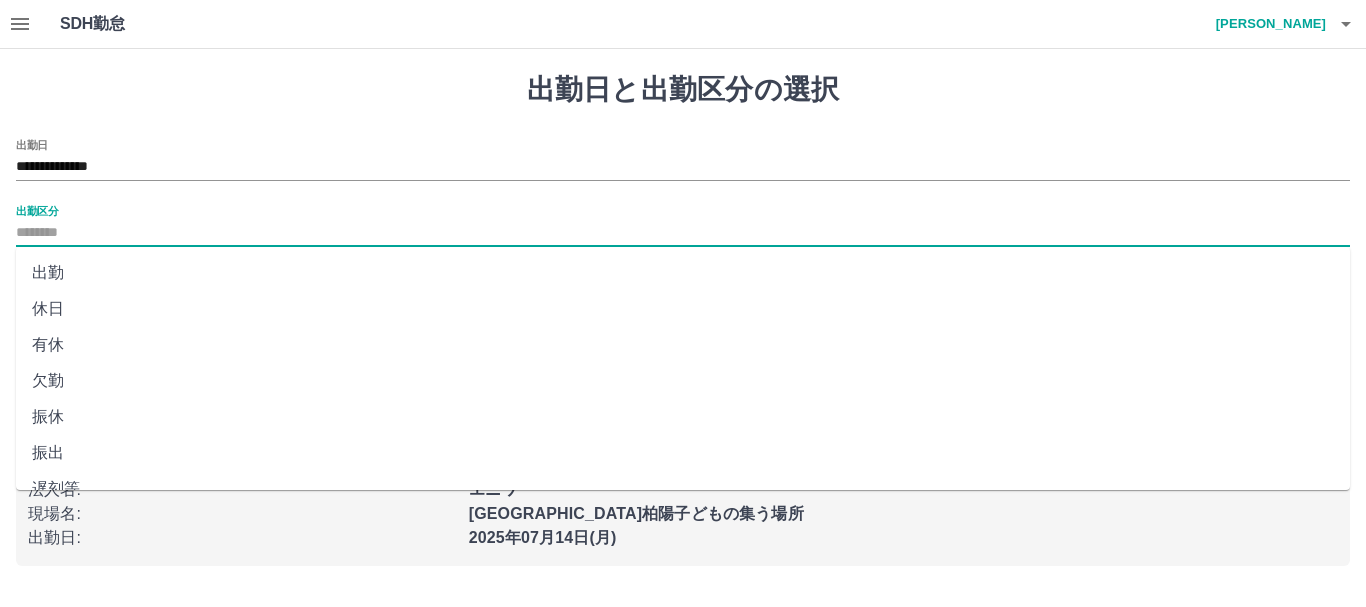 click on "出勤区分" at bounding box center (683, 233) 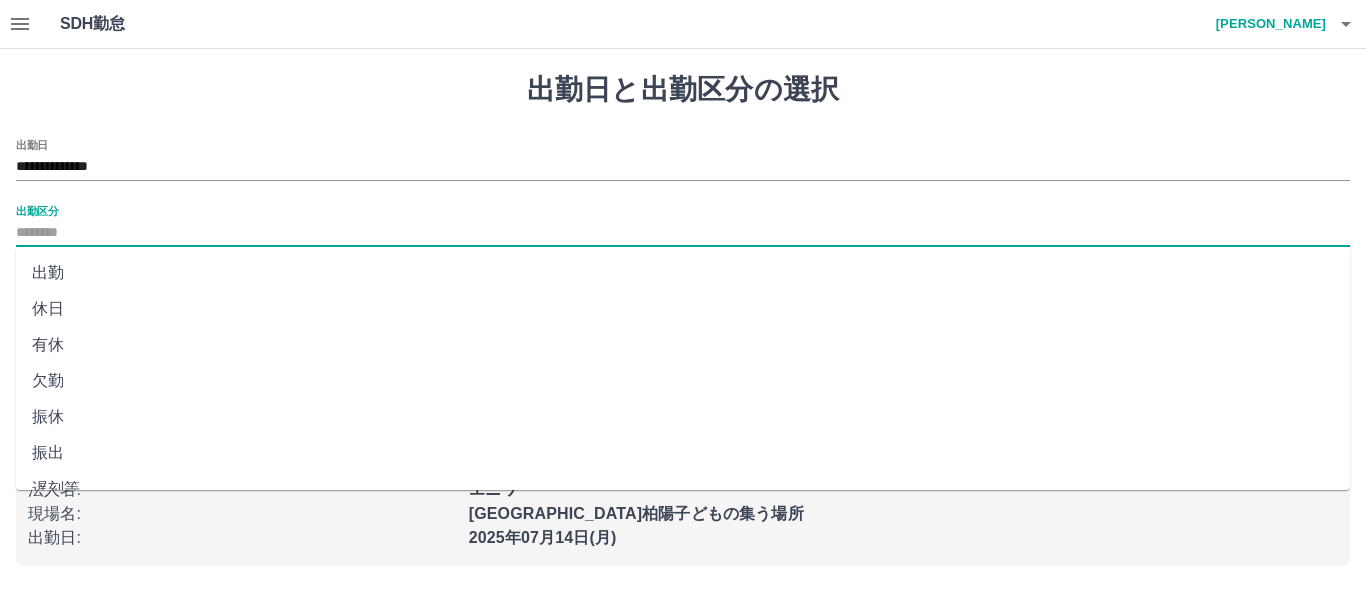 click on "**********" at bounding box center (683, 160) 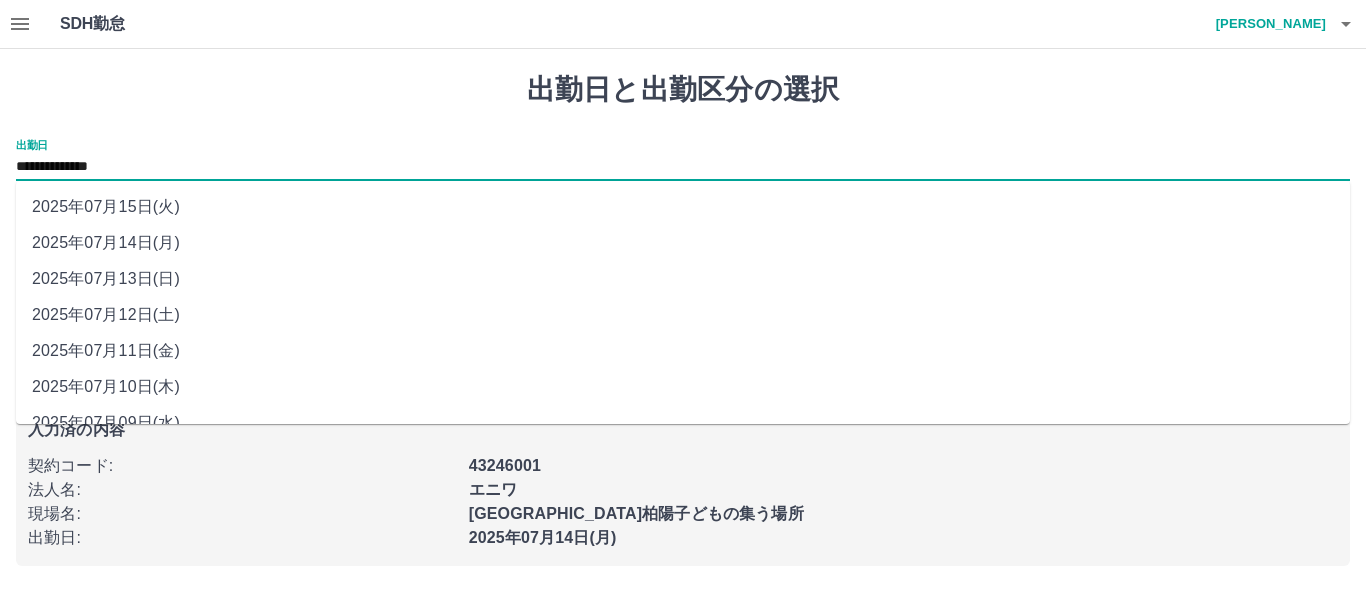 click on "**********" at bounding box center [683, 167] 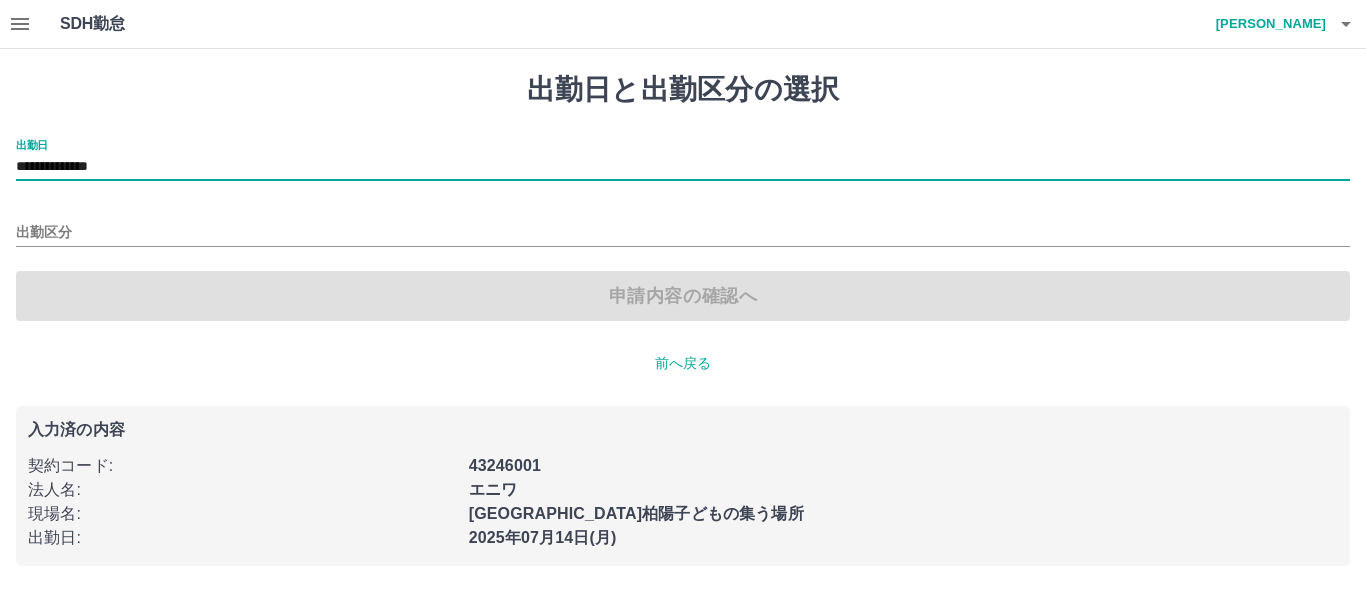 click on "**********" at bounding box center (683, 230) 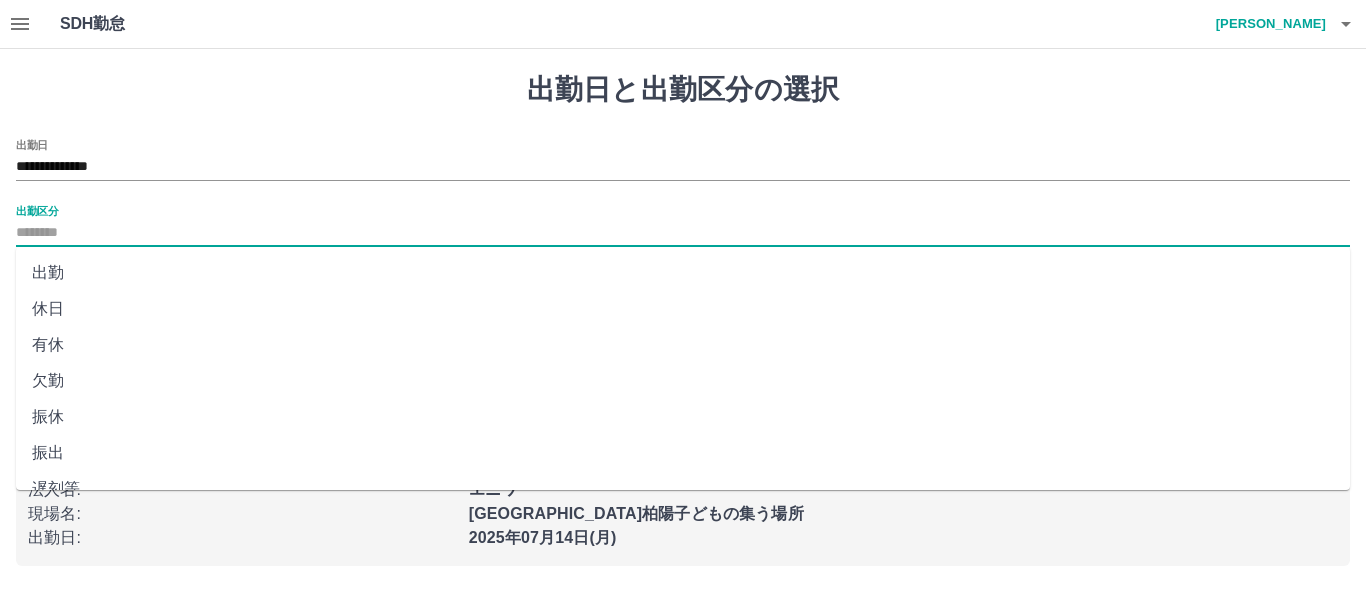 click on "出勤区分" at bounding box center [683, 233] 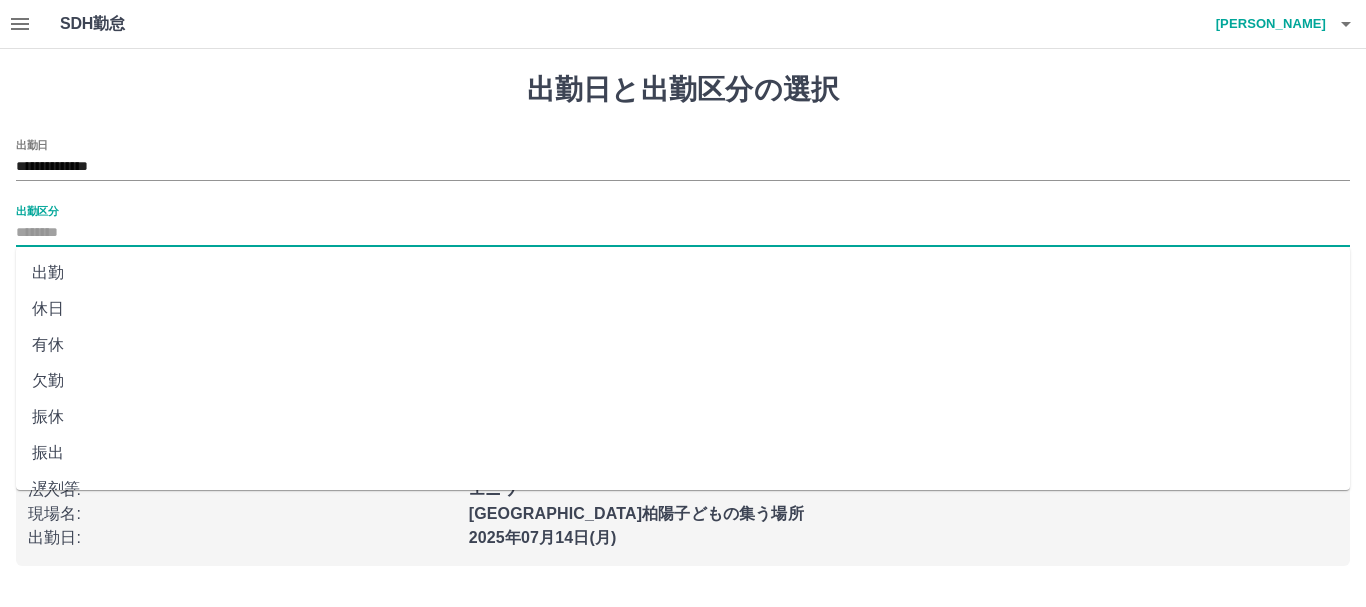 click on "出勤" at bounding box center (683, 273) 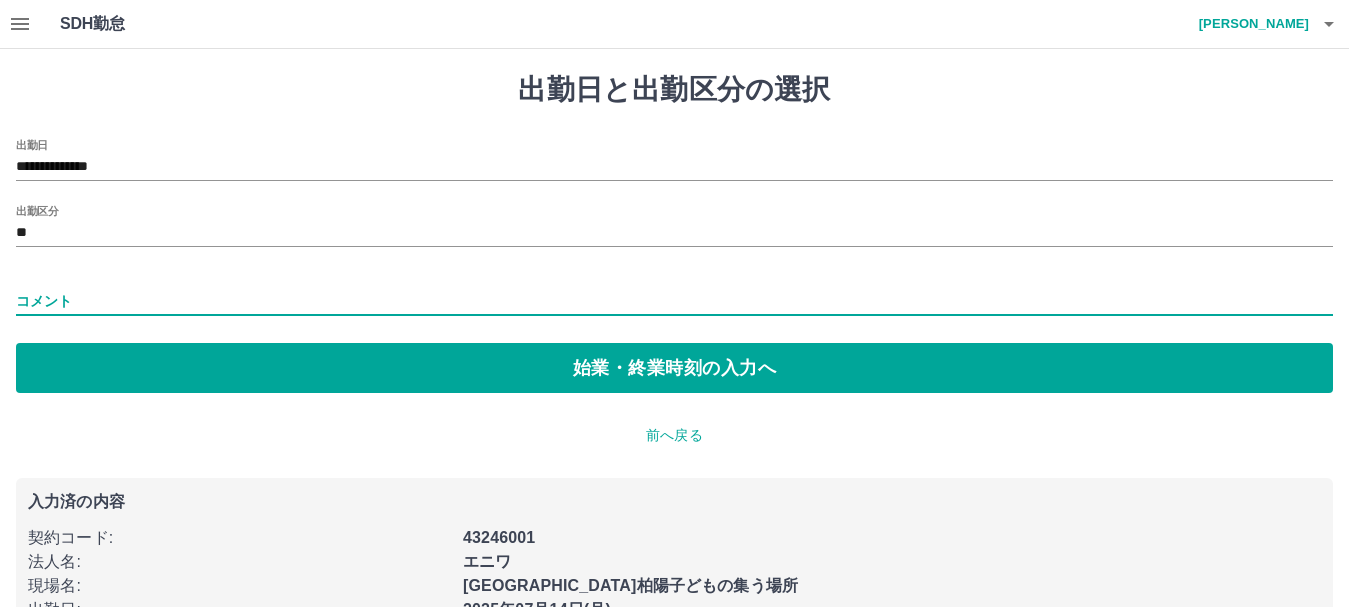 click on "コメント" at bounding box center [674, 301] 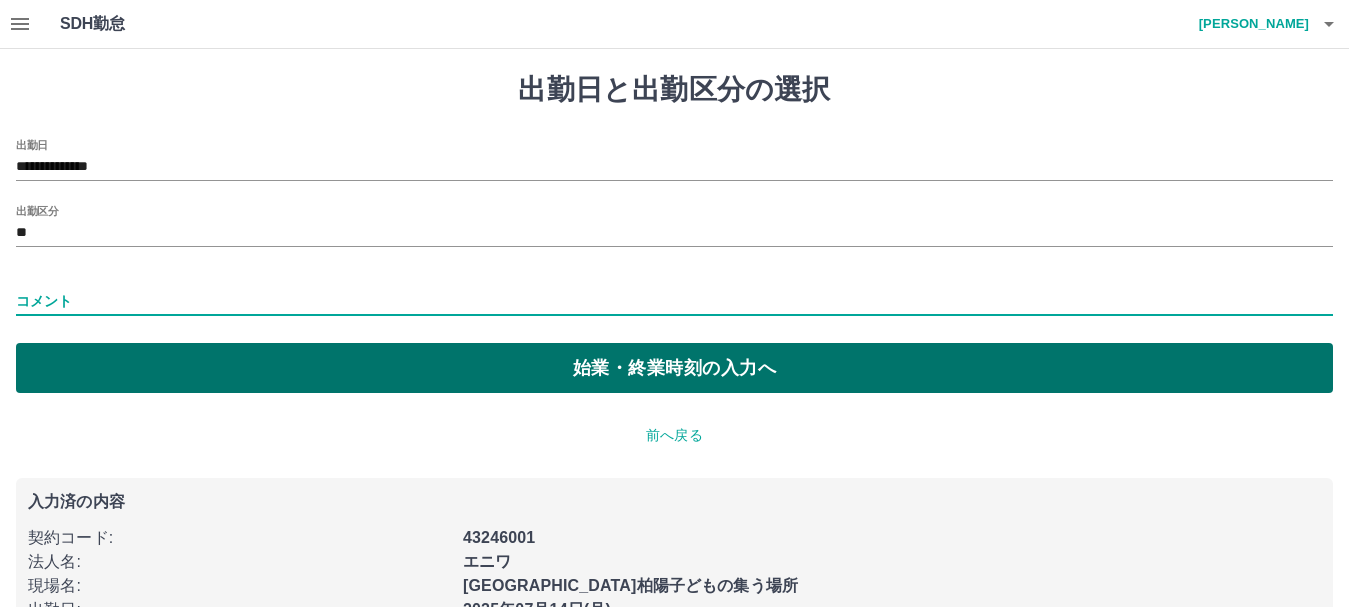 click on "始業・終業時刻の入力へ" at bounding box center (674, 368) 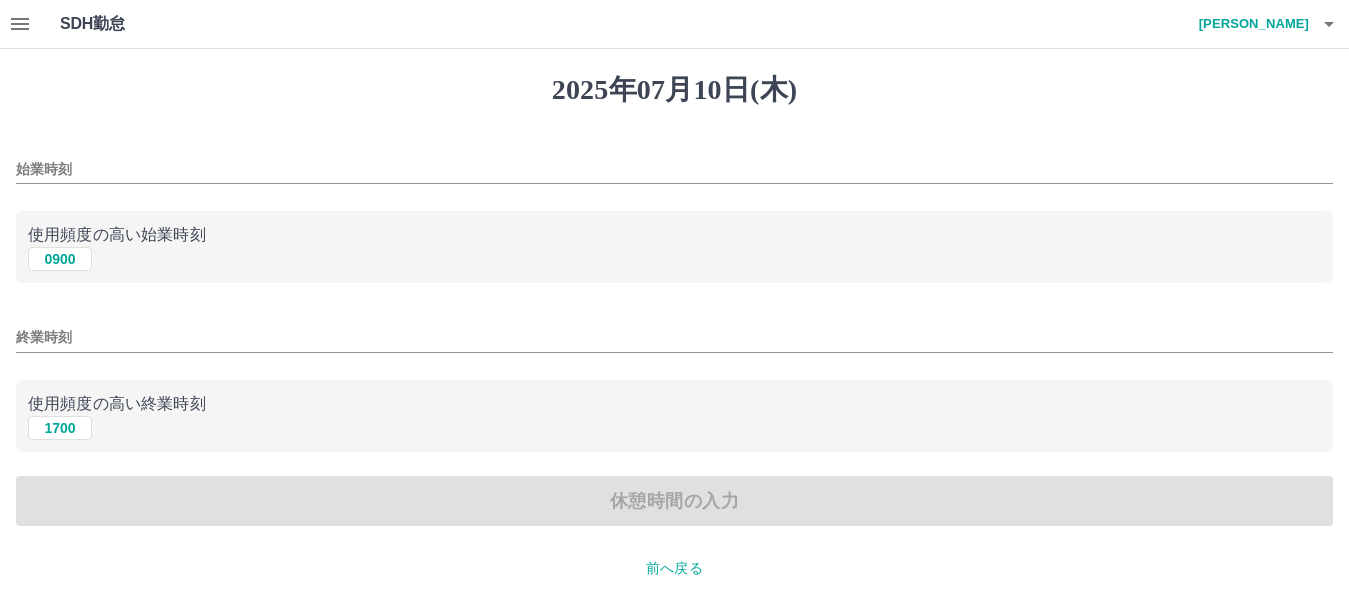 click on "始業時刻" at bounding box center (674, 163) 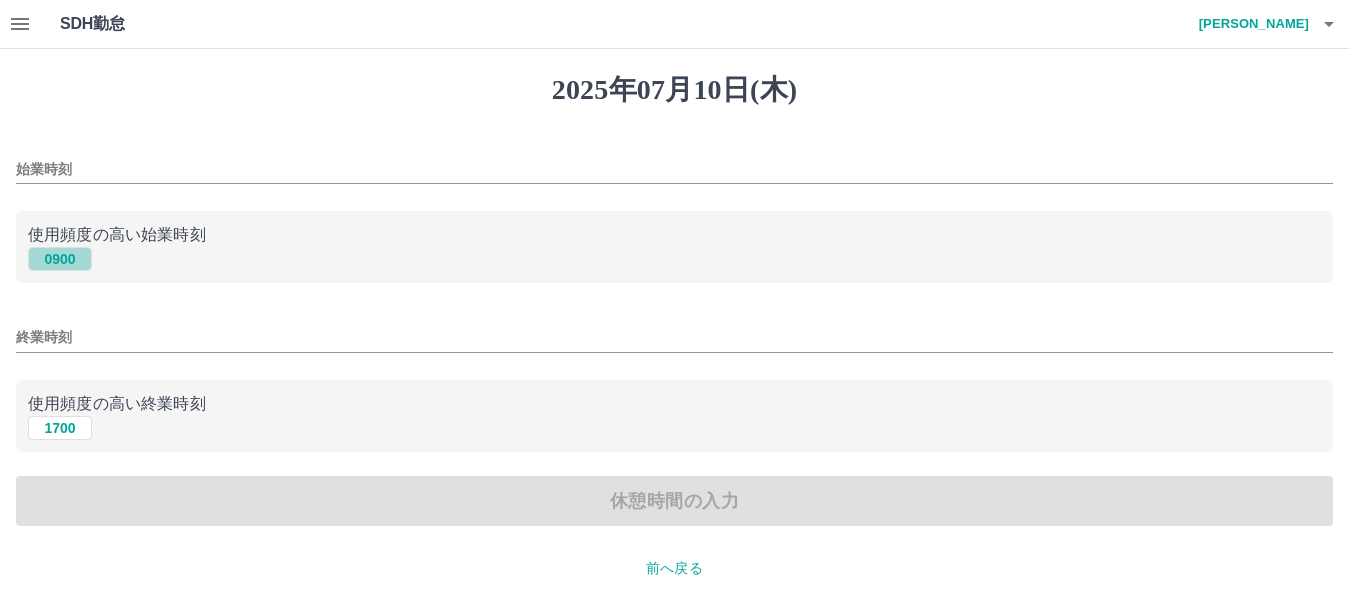 click on "0900" at bounding box center (60, 259) 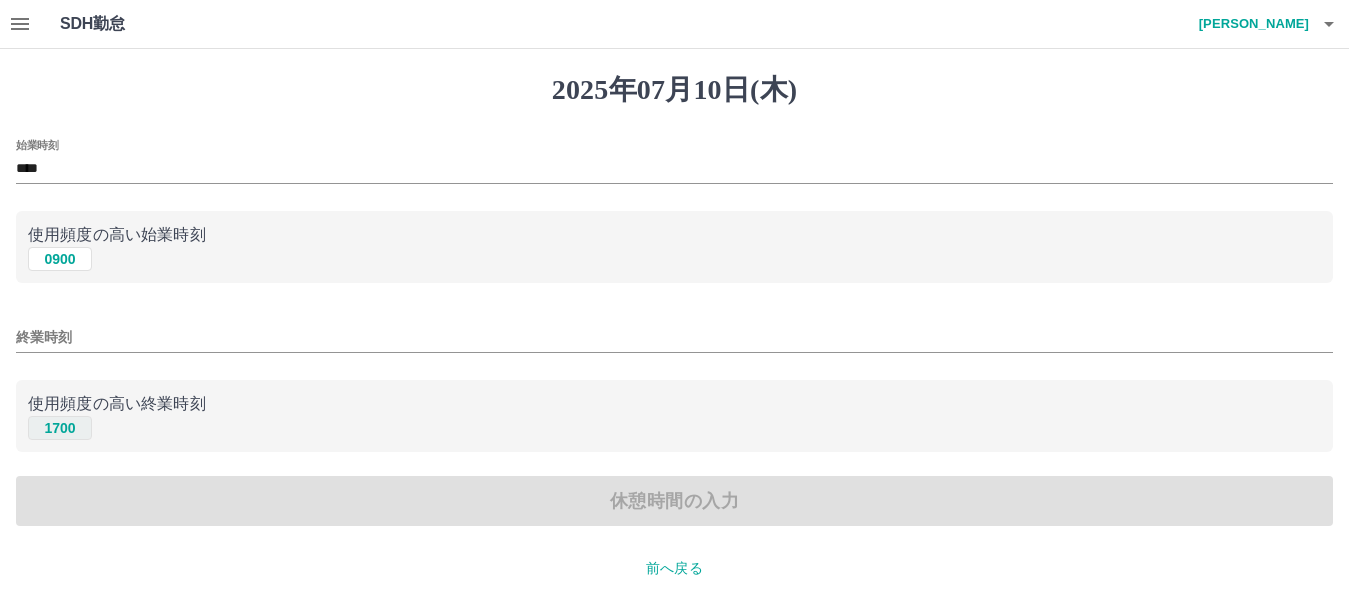 click on "1700" at bounding box center (60, 428) 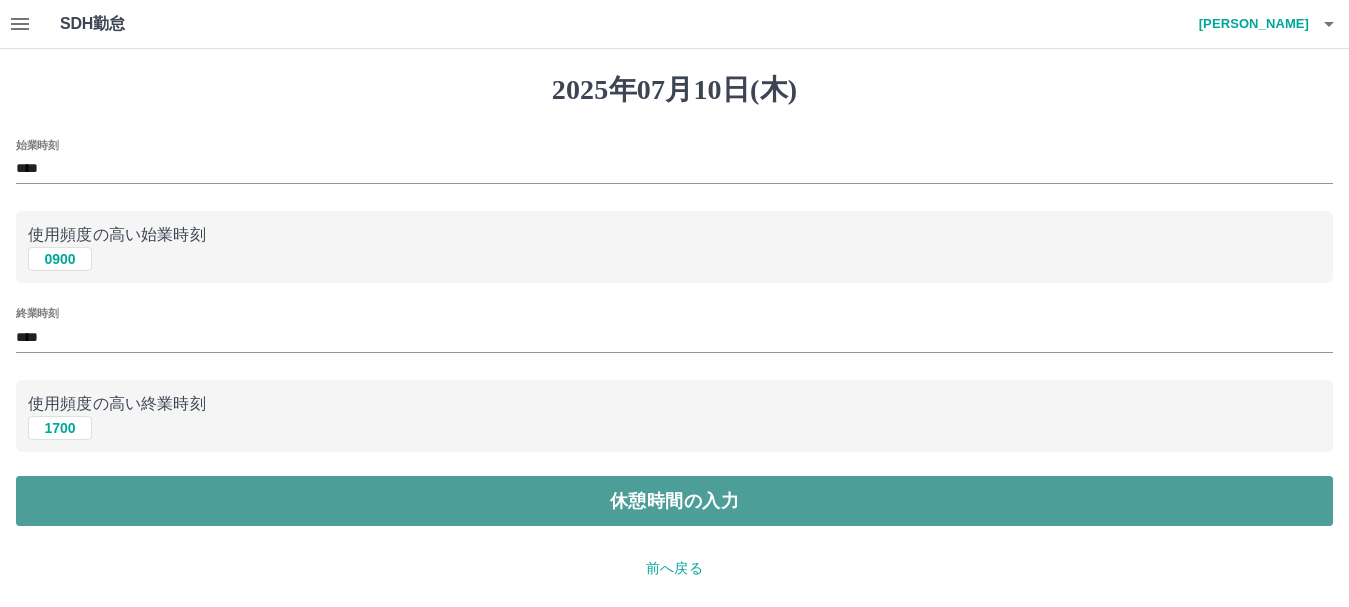 click on "休憩時間の入力" at bounding box center [674, 501] 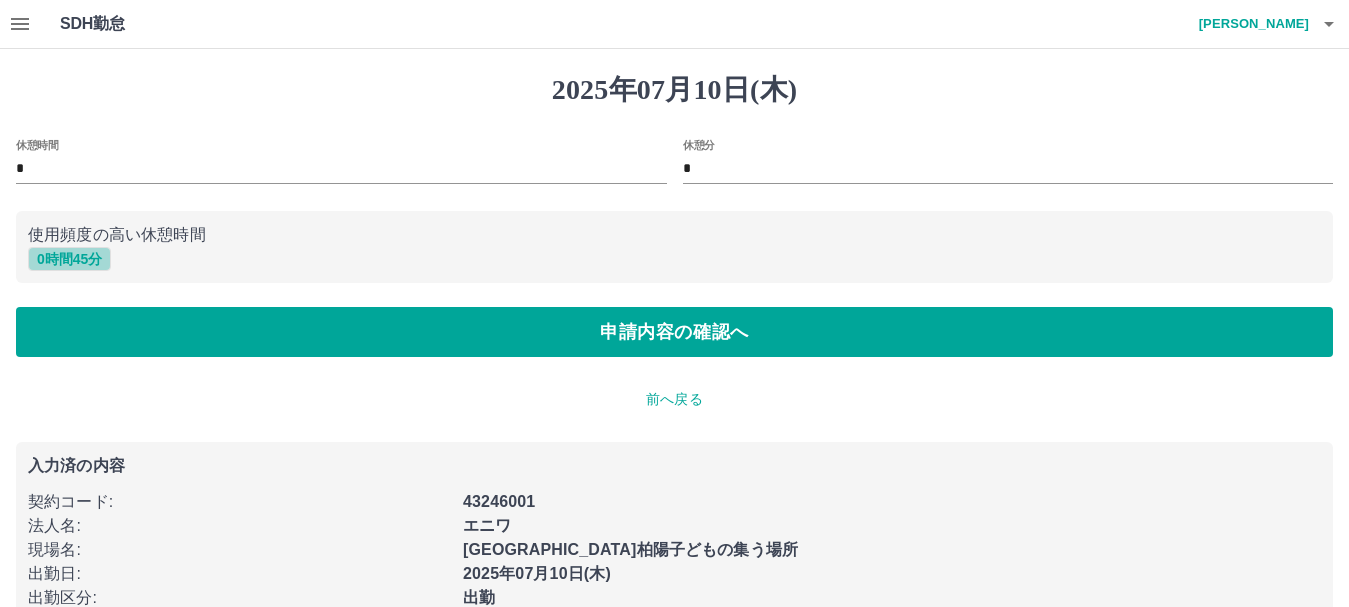 click on "0 時間 45 分" at bounding box center [69, 259] 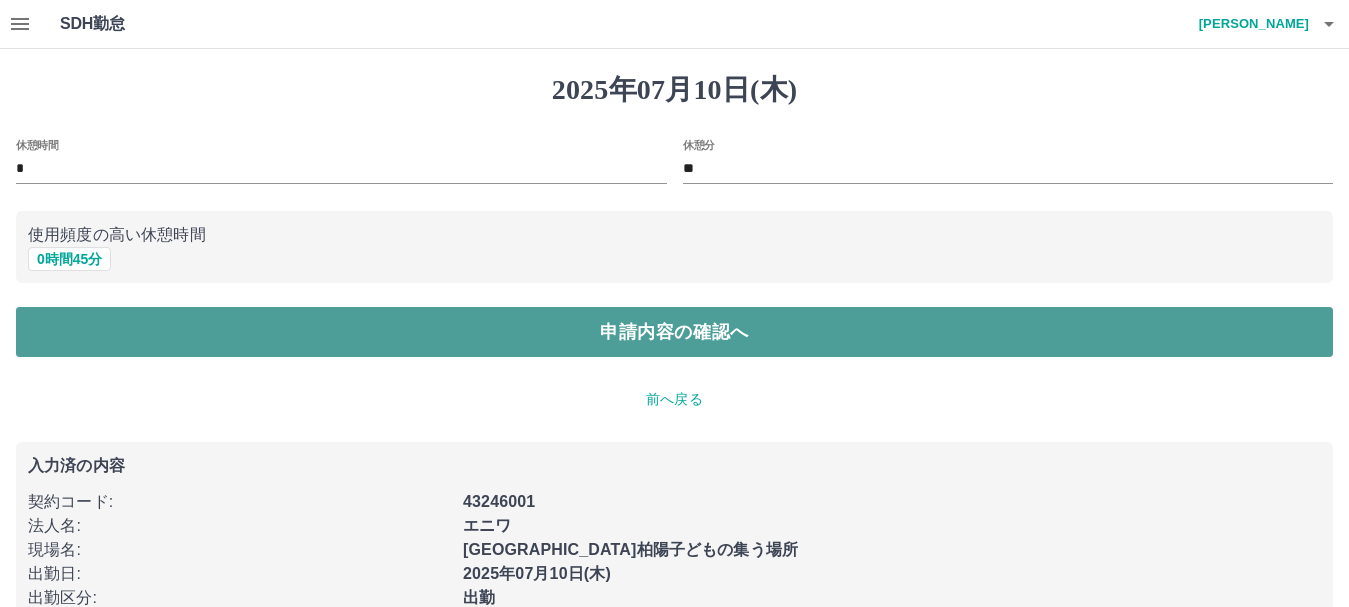 click on "申請内容の確認へ" at bounding box center [674, 332] 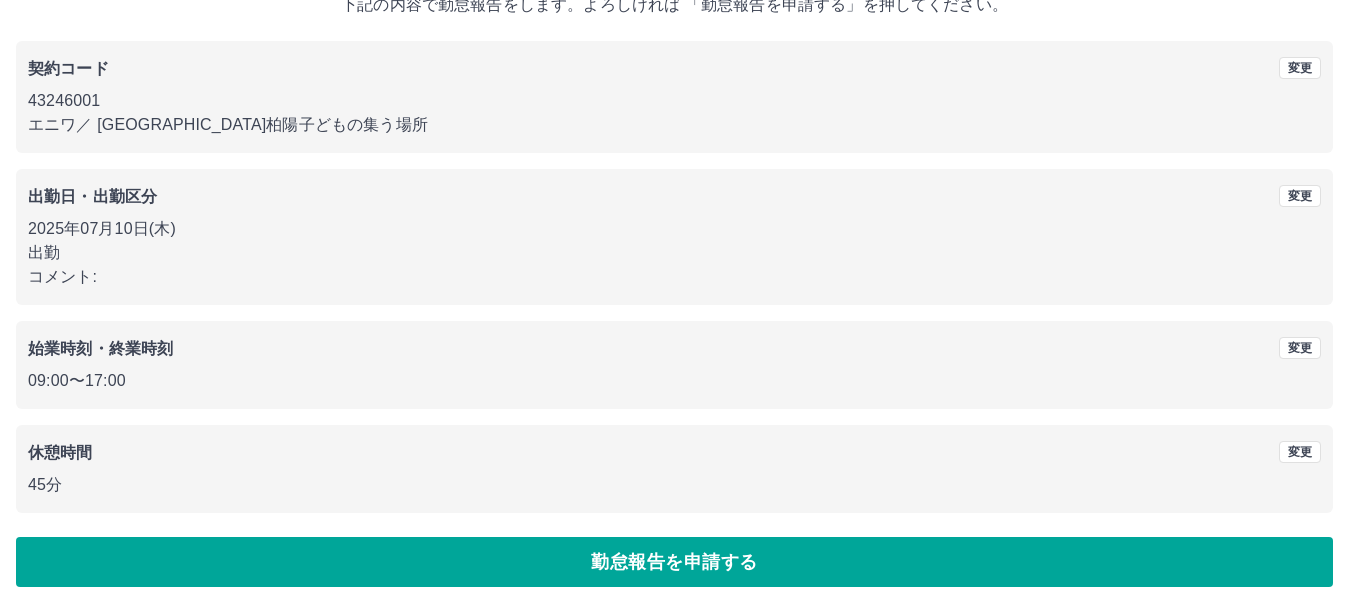 scroll, scrollTop: 142, scrollLeft: 0, axis: vertical 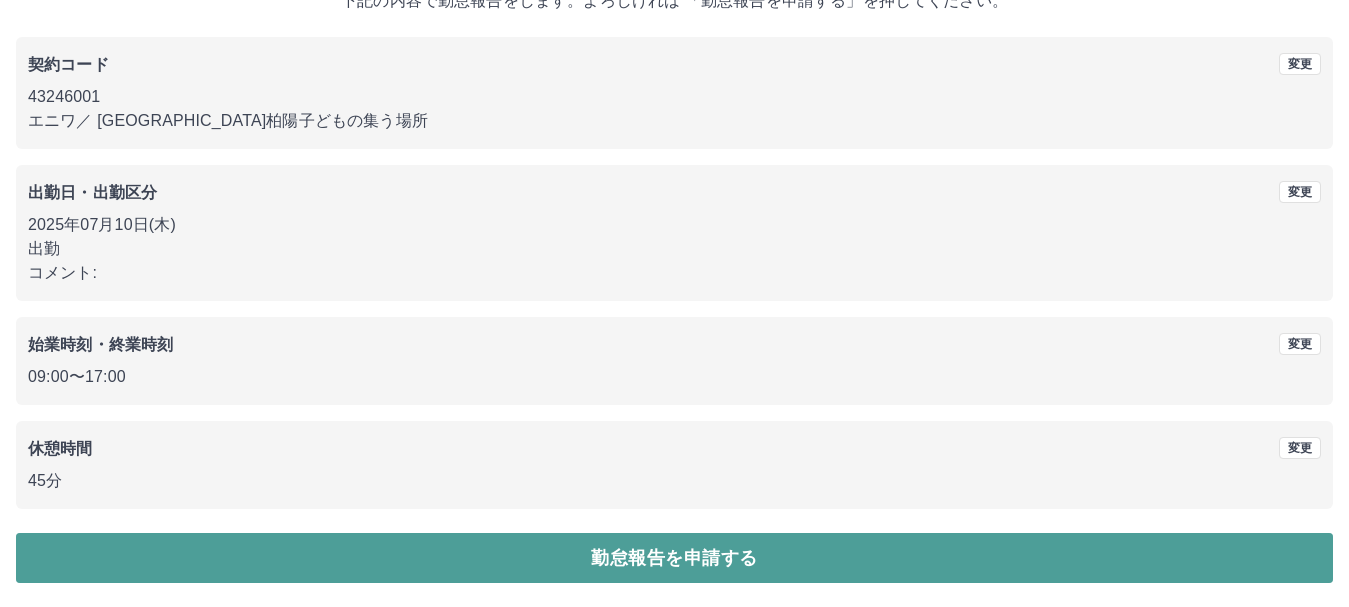 click on "勤怠報告を申請する" at bounding box center [674, 558] 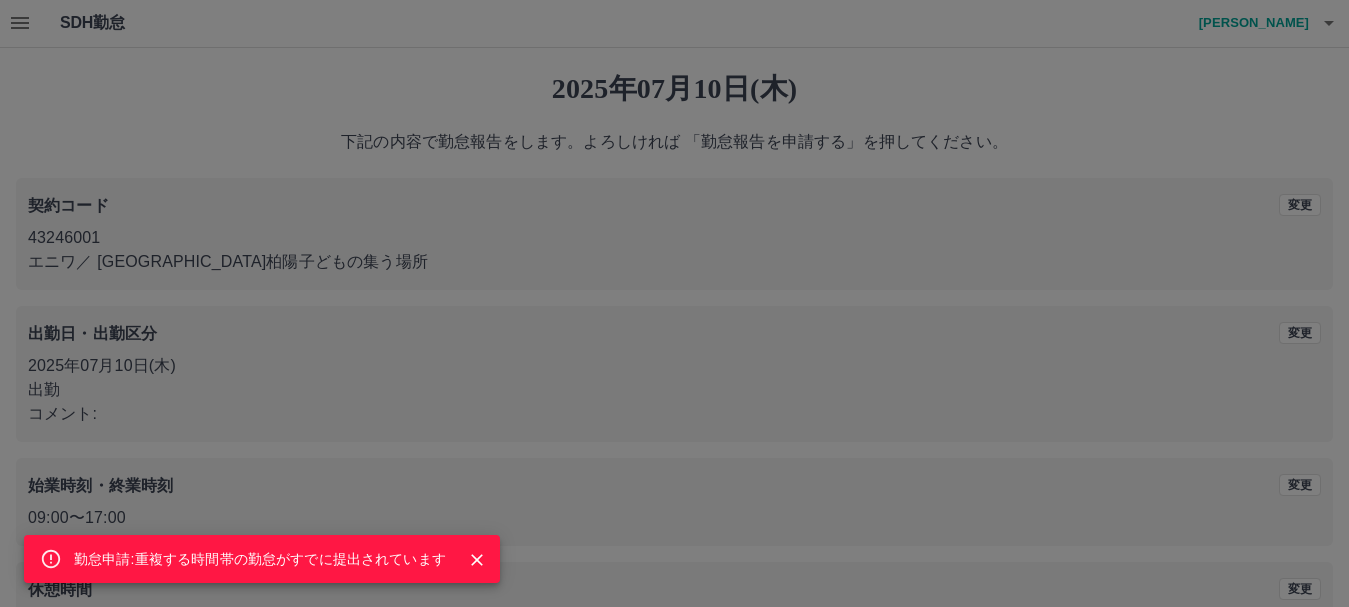 scroll, scrollTop: 0, scrollLeft: 0, axis: both 